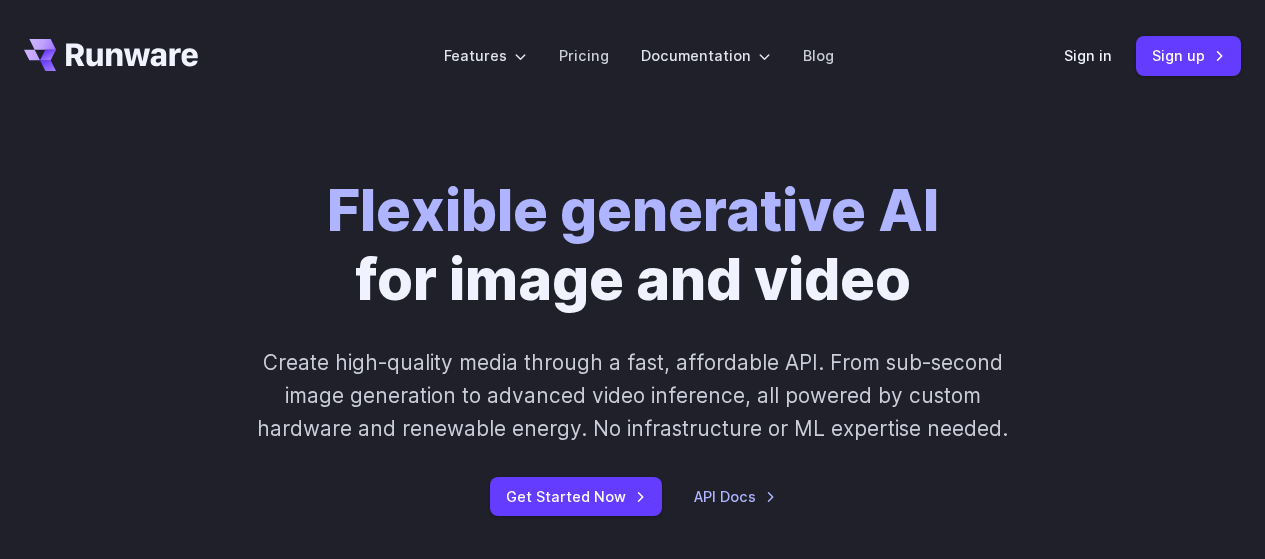 scroll, scrollTop: 0, scrollLeft: 0, axis: both 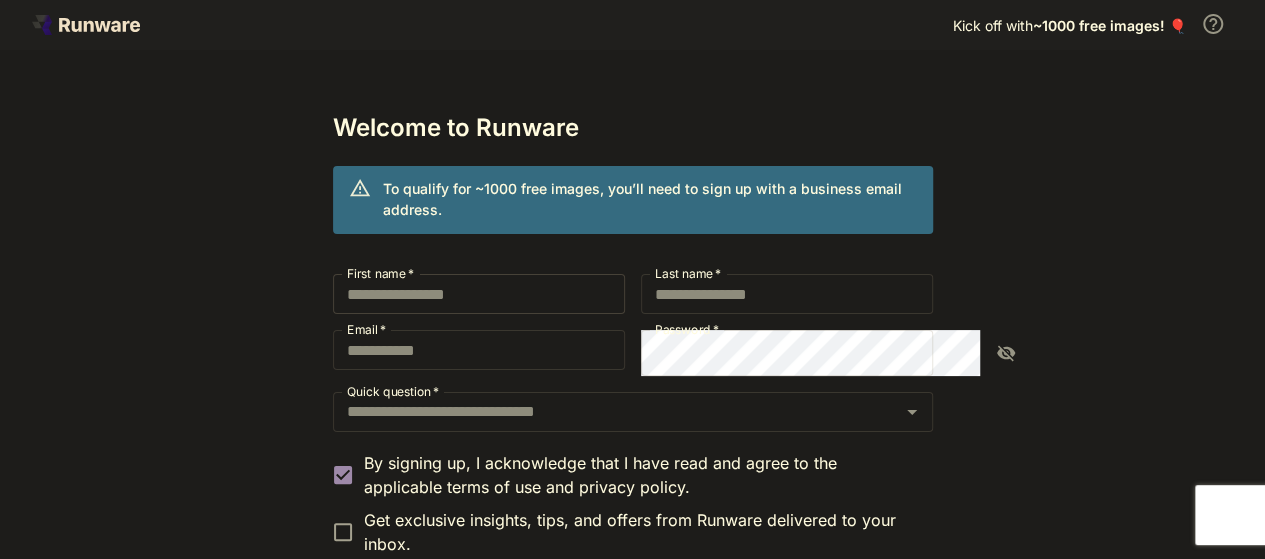 click on "First name   *" at bounding box center (479, 294) 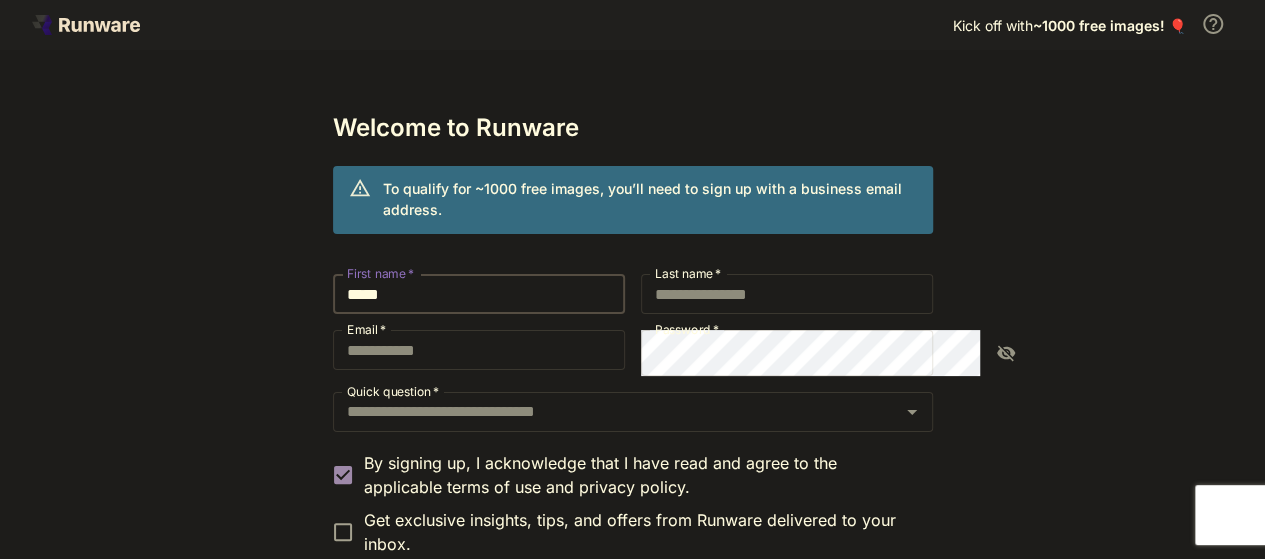 type on "*****" 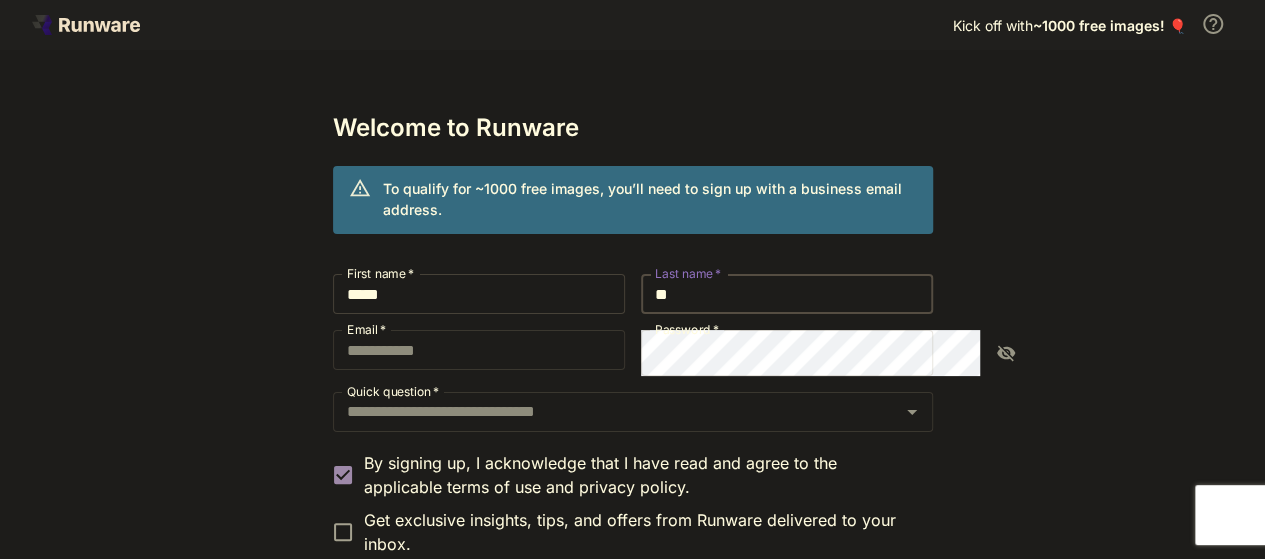 type on "*" 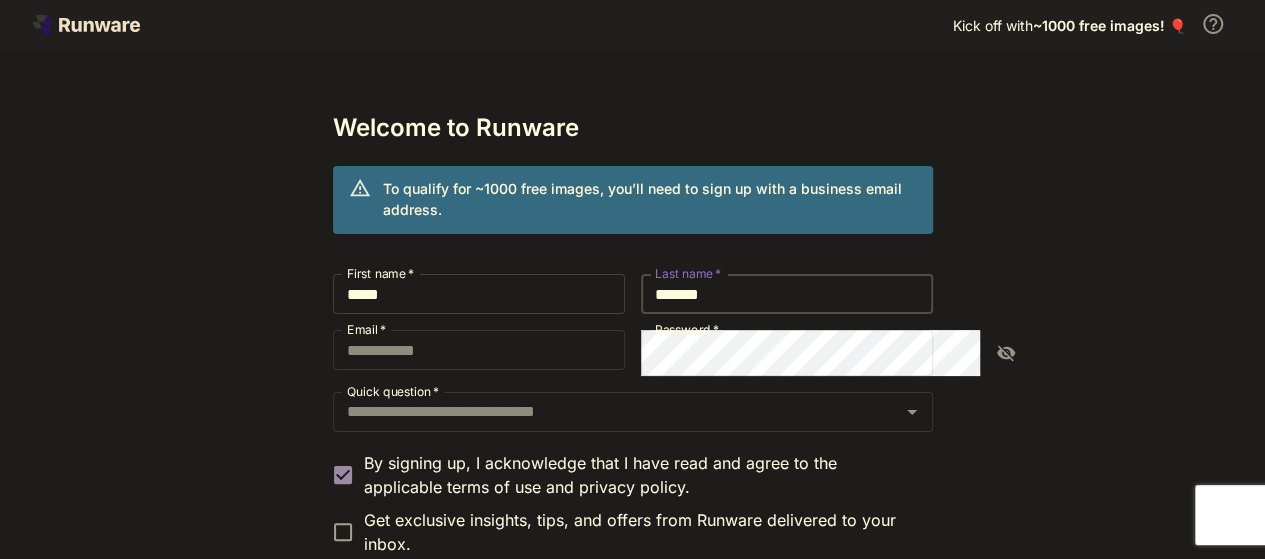 type on "*******" 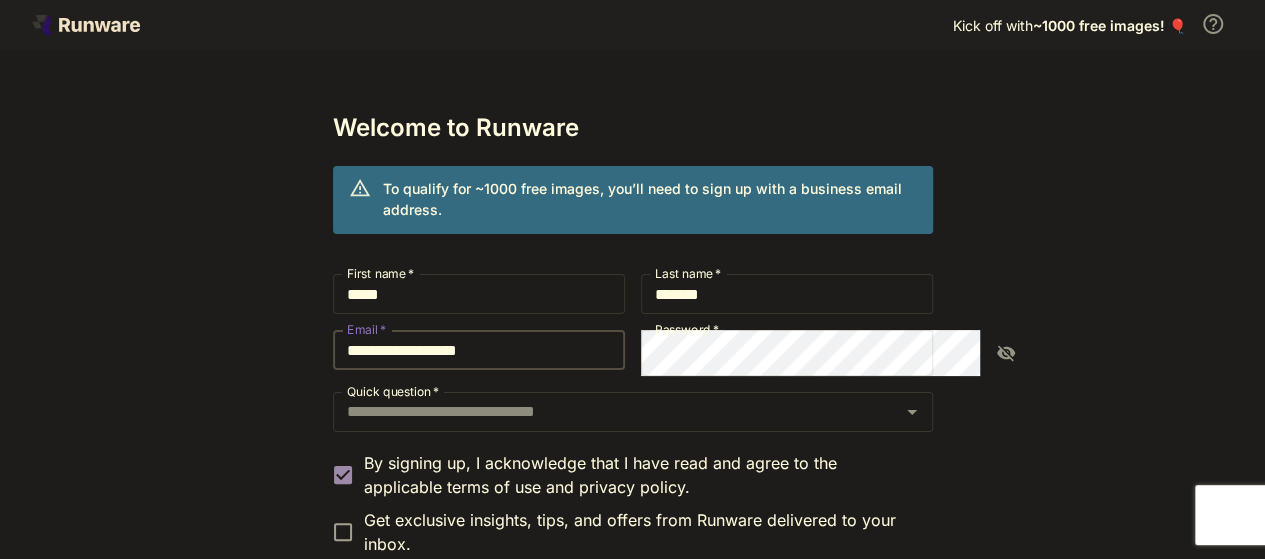 type on "**********" 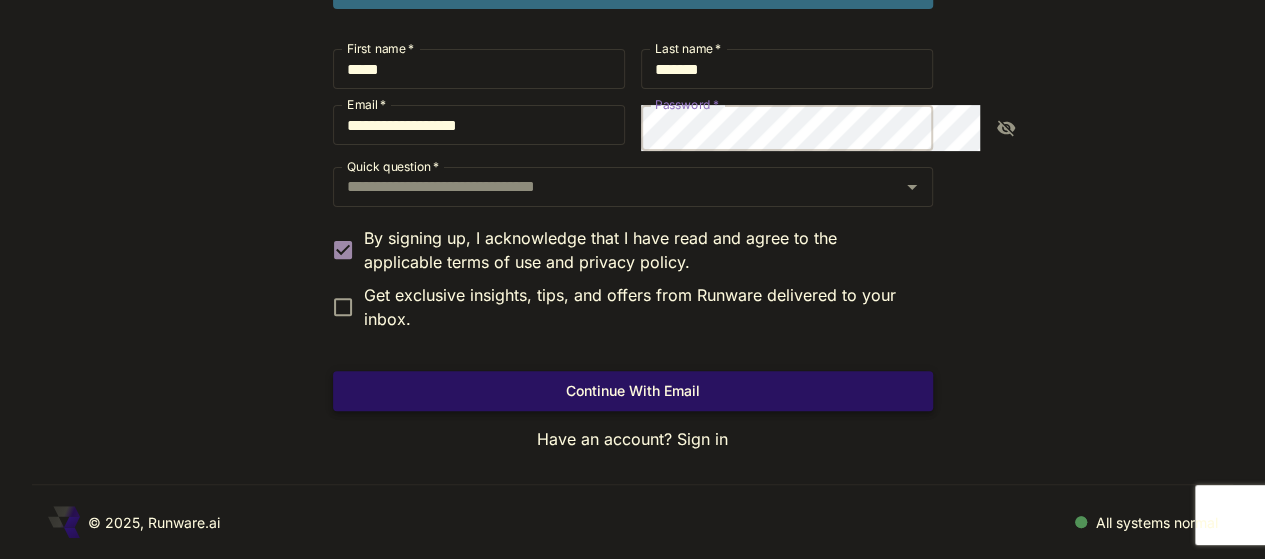 scroll, scrollTop: 300, scrollLeft: 0, axis: vertical 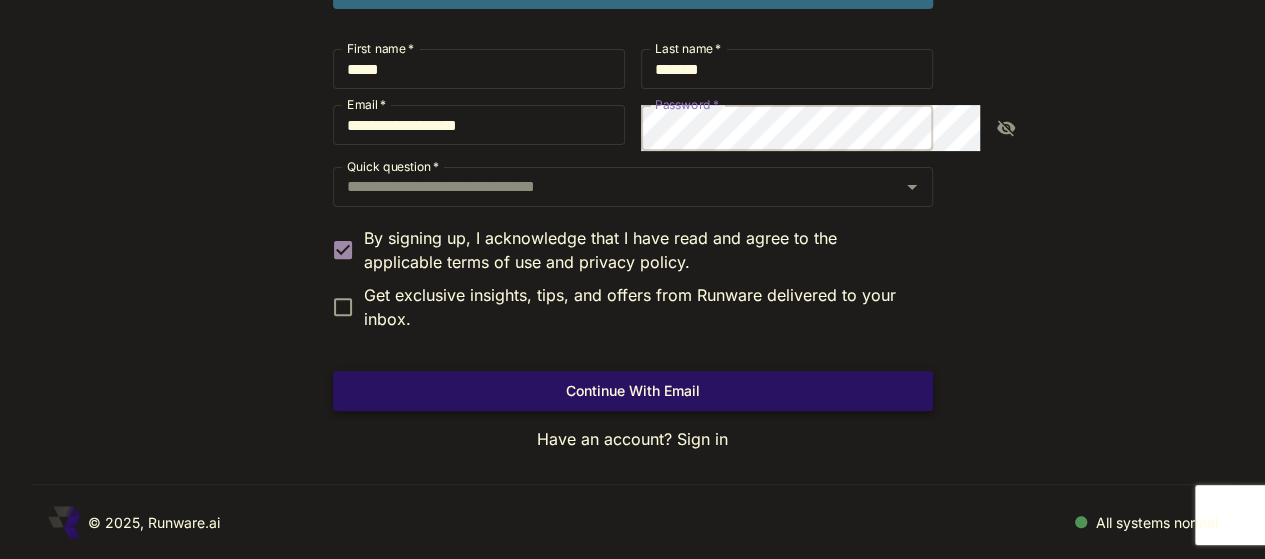 click on "Continue with email" at bounding box center [633, 391] 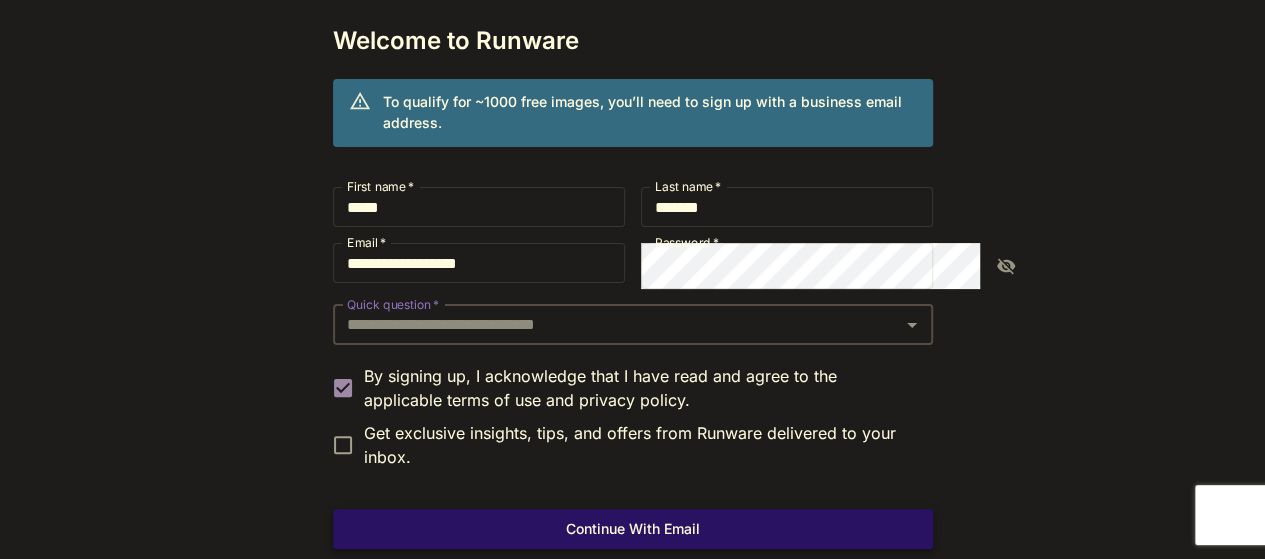 scroll, scrollTop: 84, scrollLeft: 0, axis: vertical 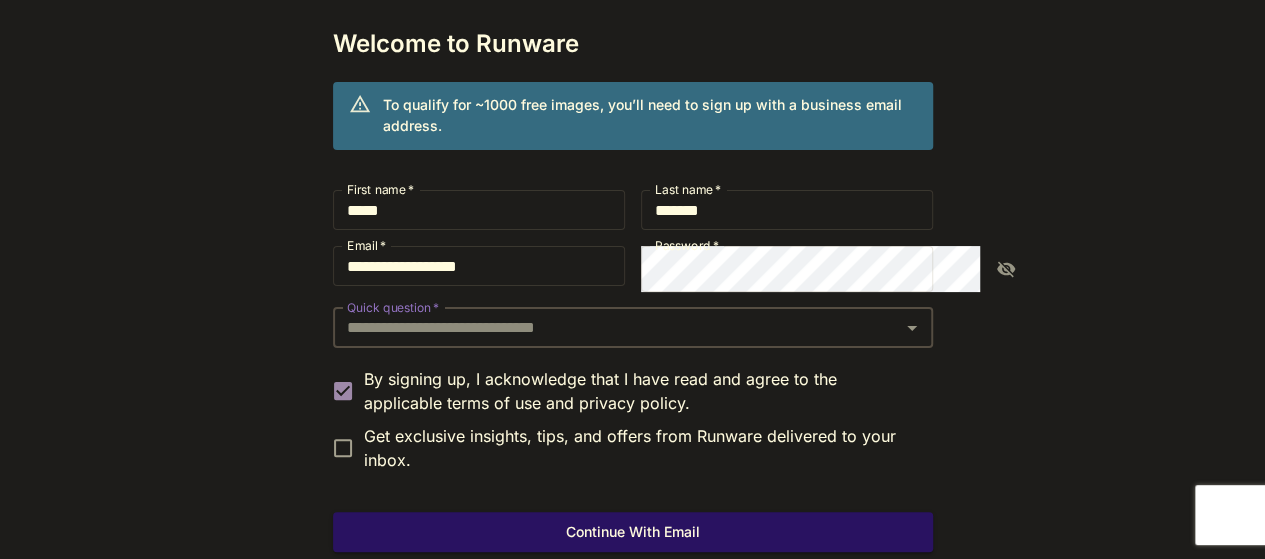click on "Quick question   *" at bounding box center [616, 328] 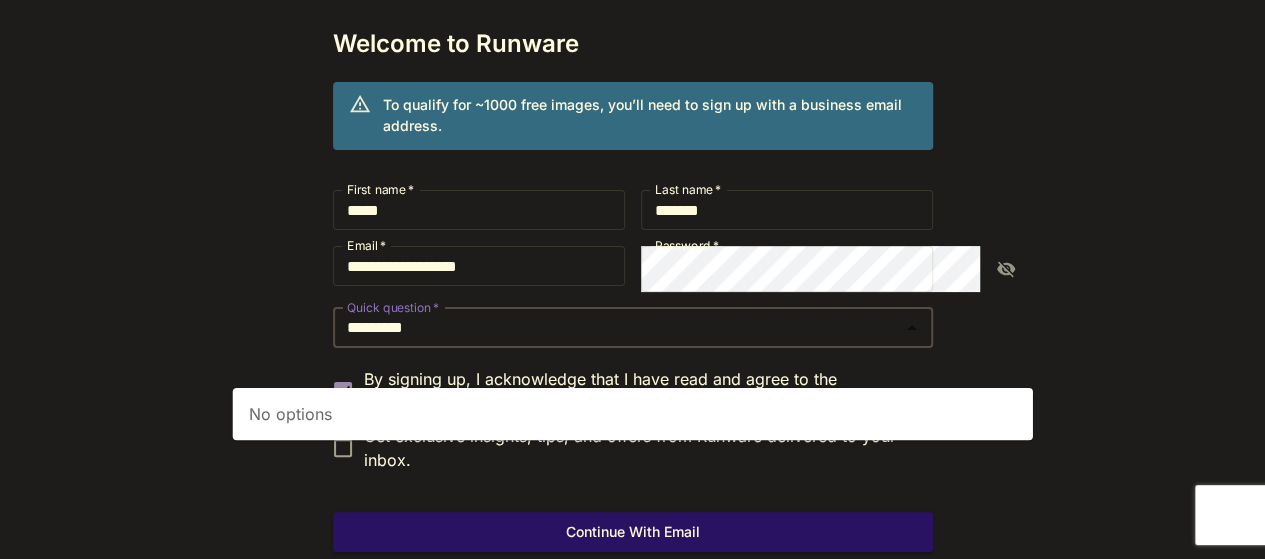 scroll, scrollTop: 301, scrollLeft: 0, axis: vertical 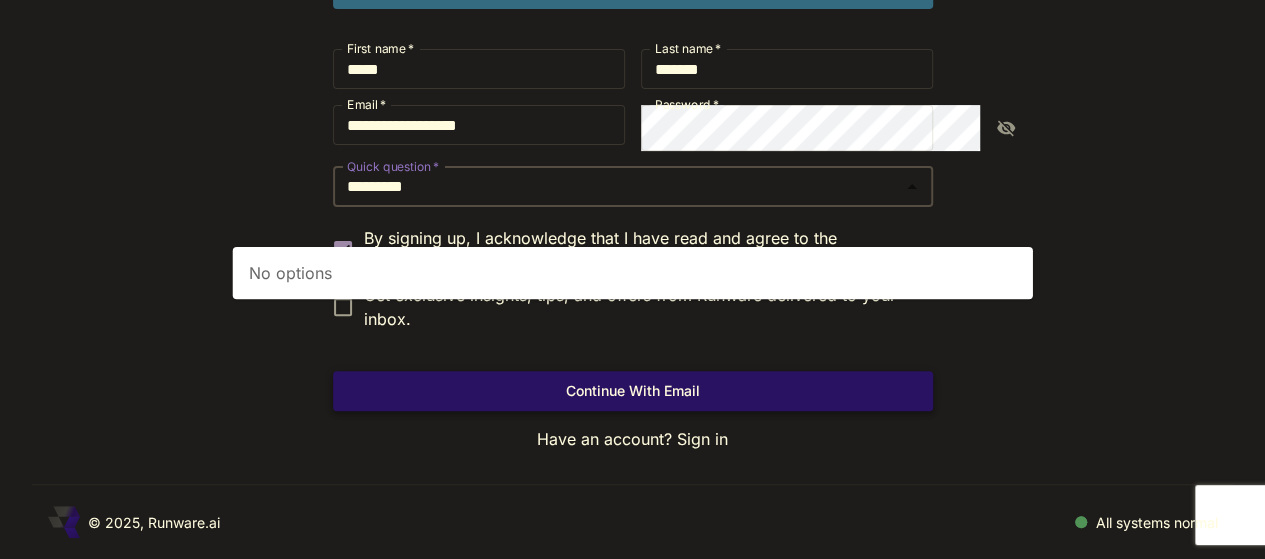 type on "*********" 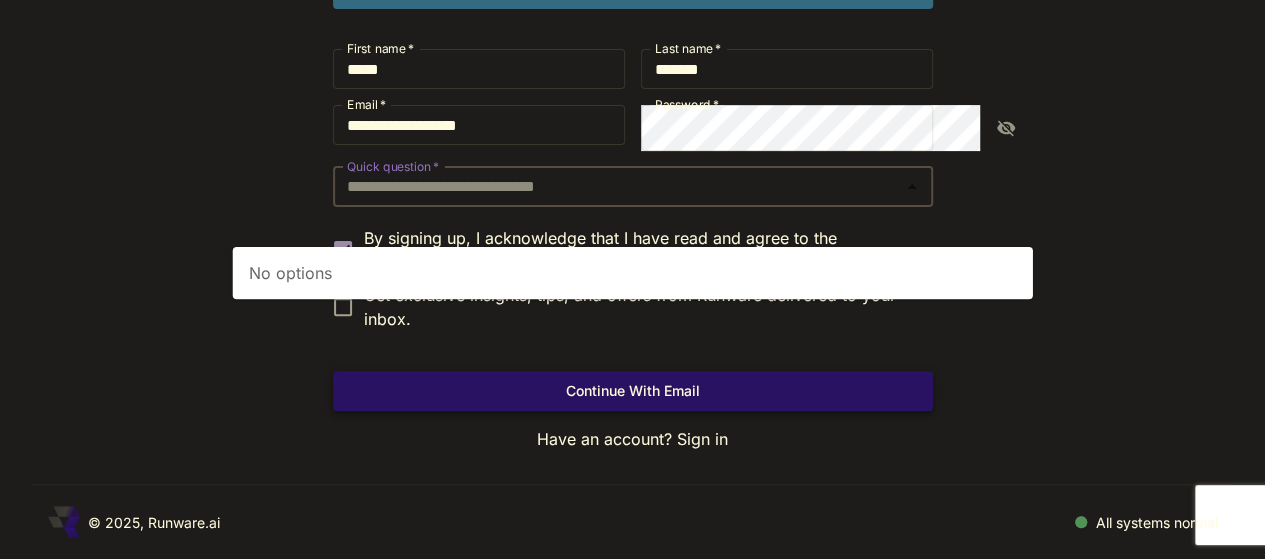 click on "Continue with email" at bounding box center (633, 391) 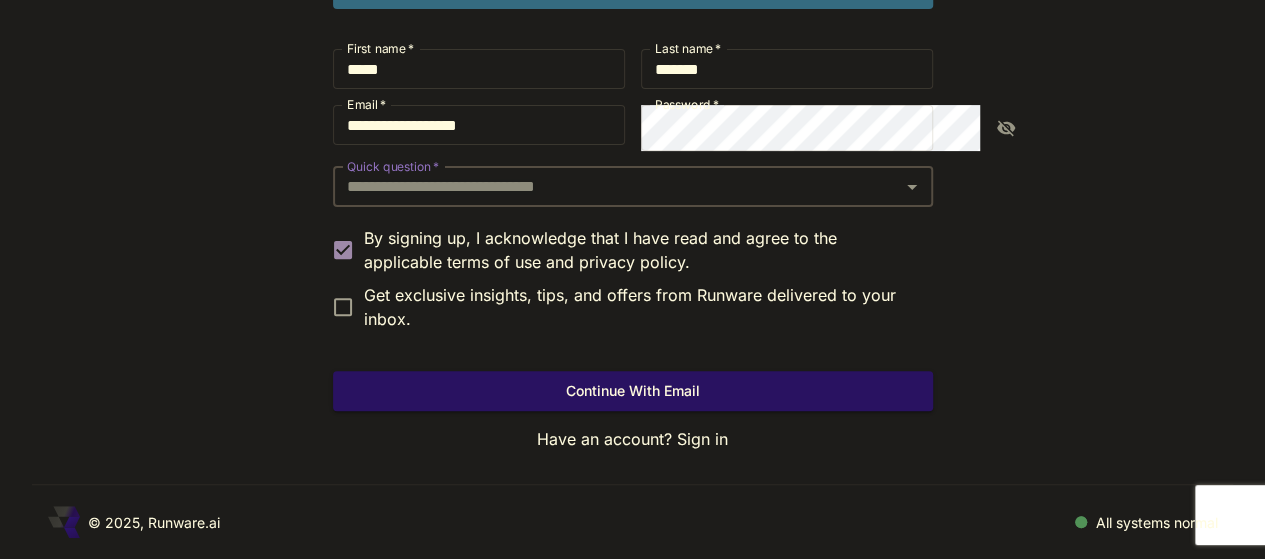 click on "Quick question   *" at bounding box center [633, 187] 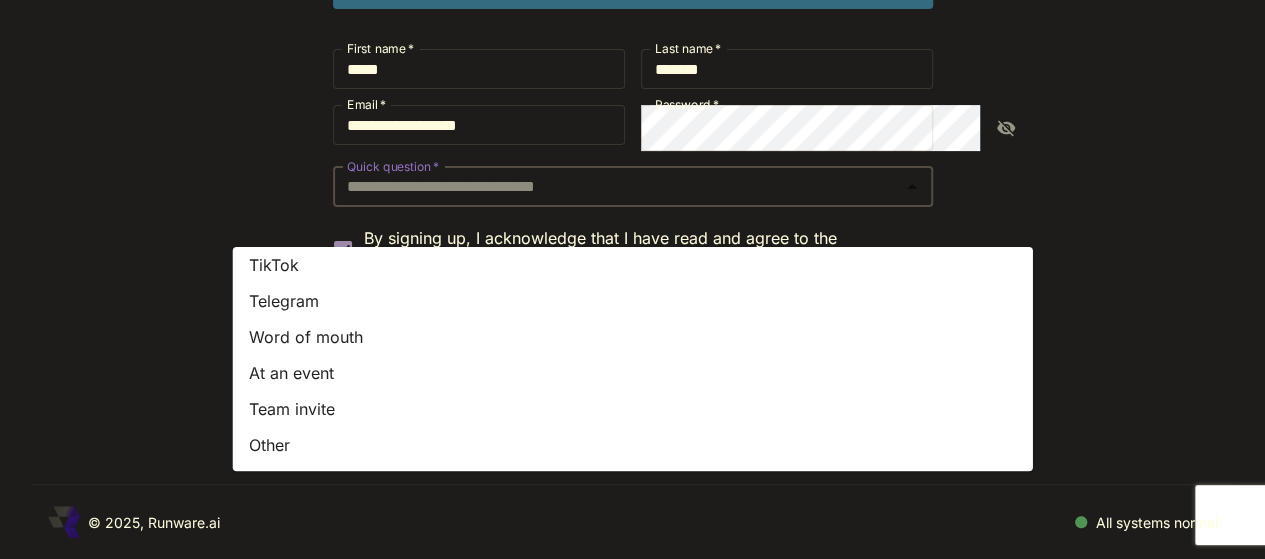 scroll, scrollTop: 407, scrollLeft: 0, axis: vertical 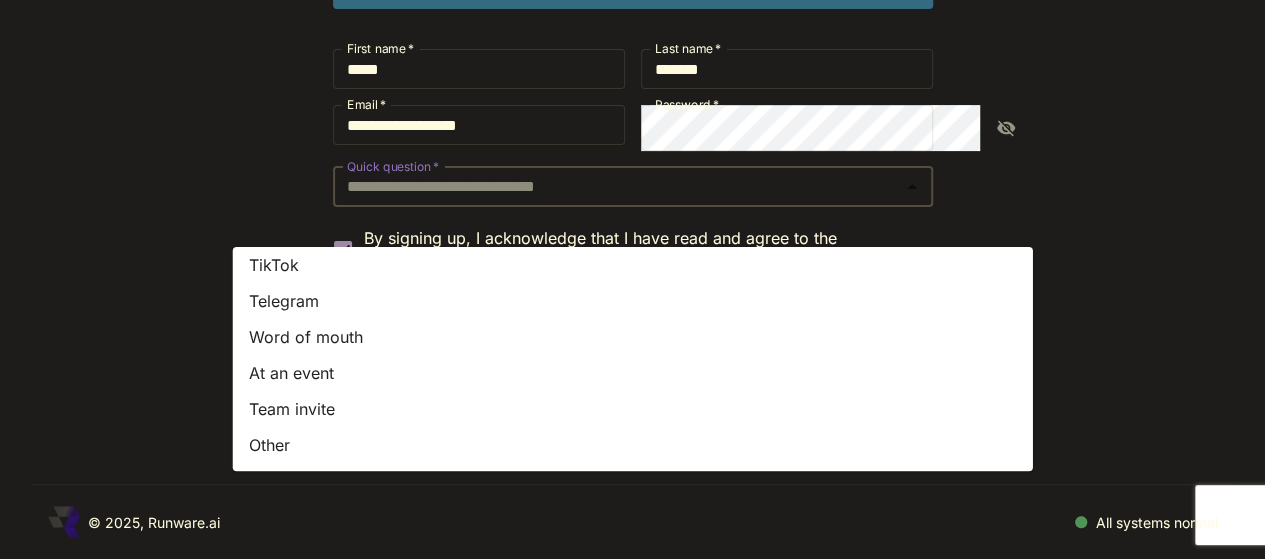 click on "At an event" at bounding box center [633, 373] 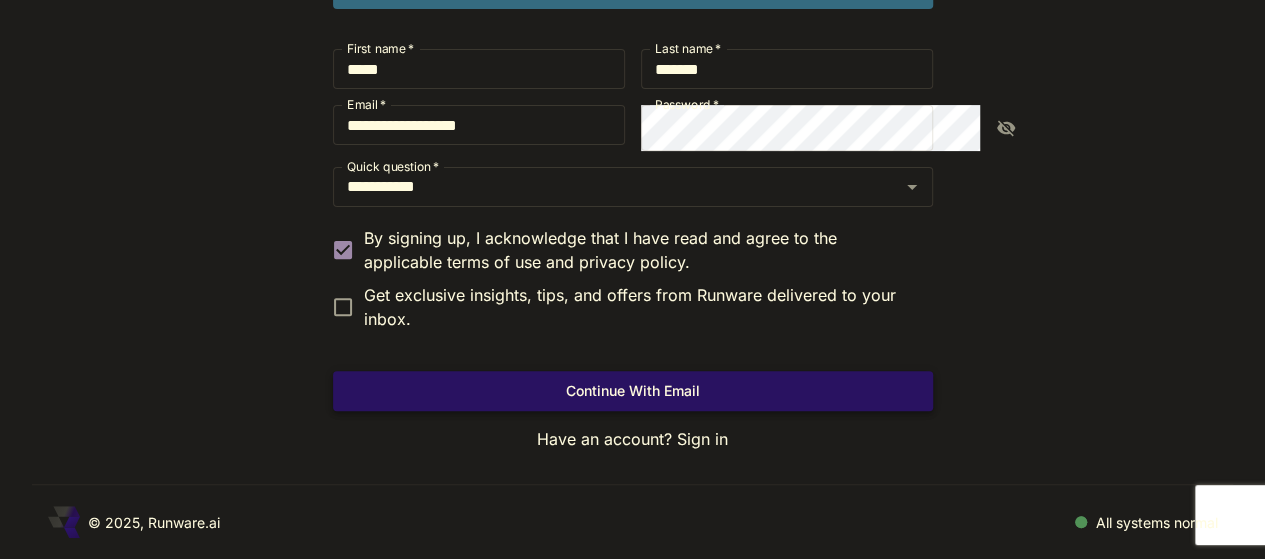 click on "Continue with email" at bounding box center [633, 391] 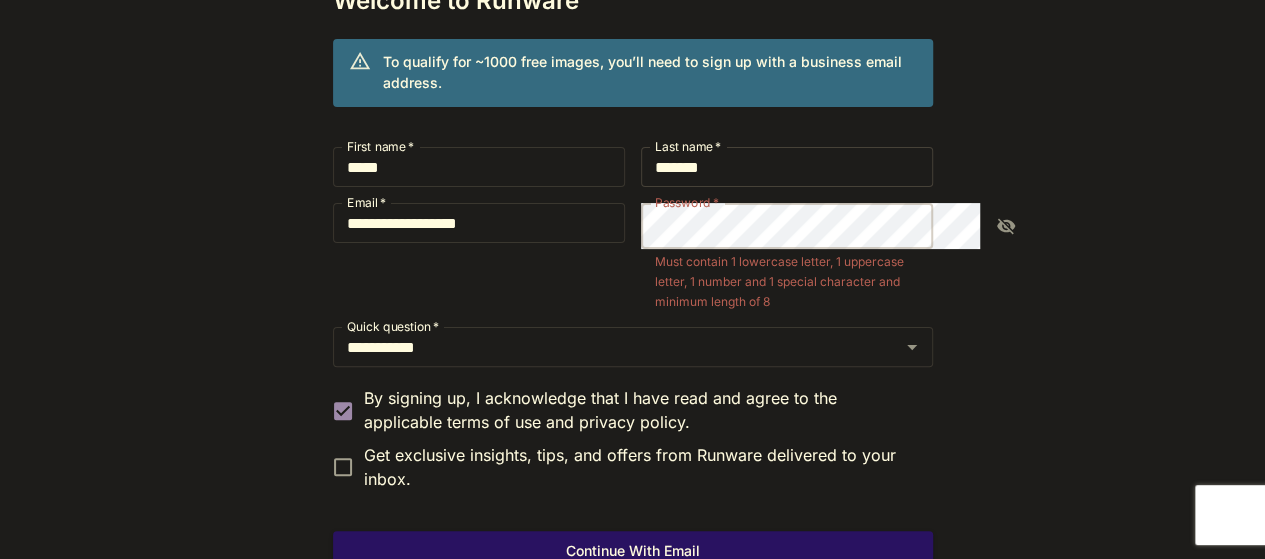 scroll, scrollTop: 126, scrollLeft: 0, axis: vertical 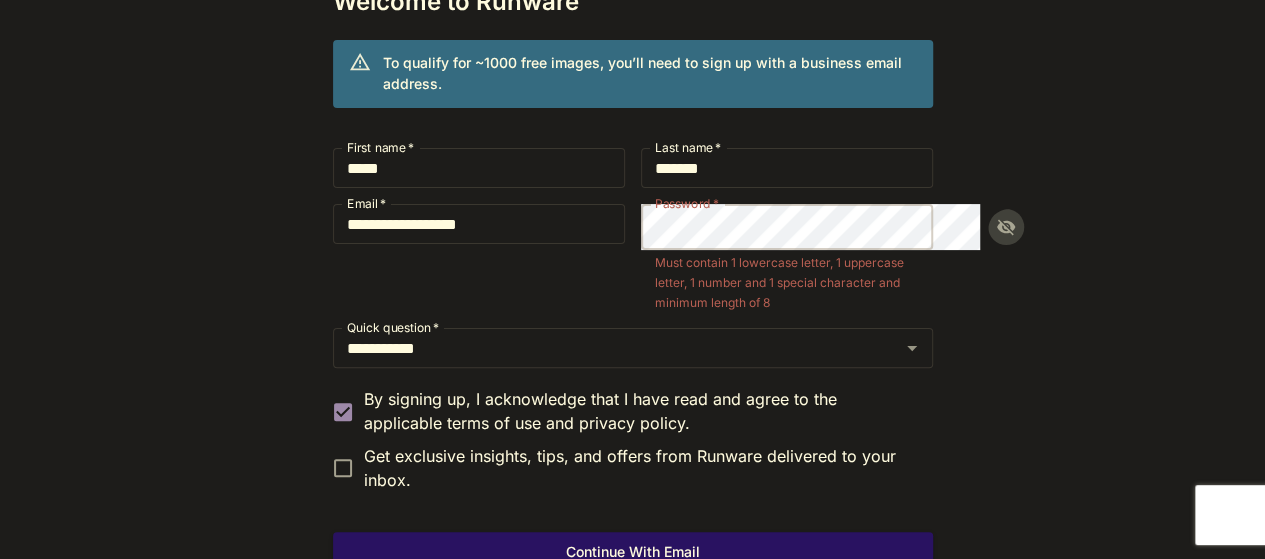 click 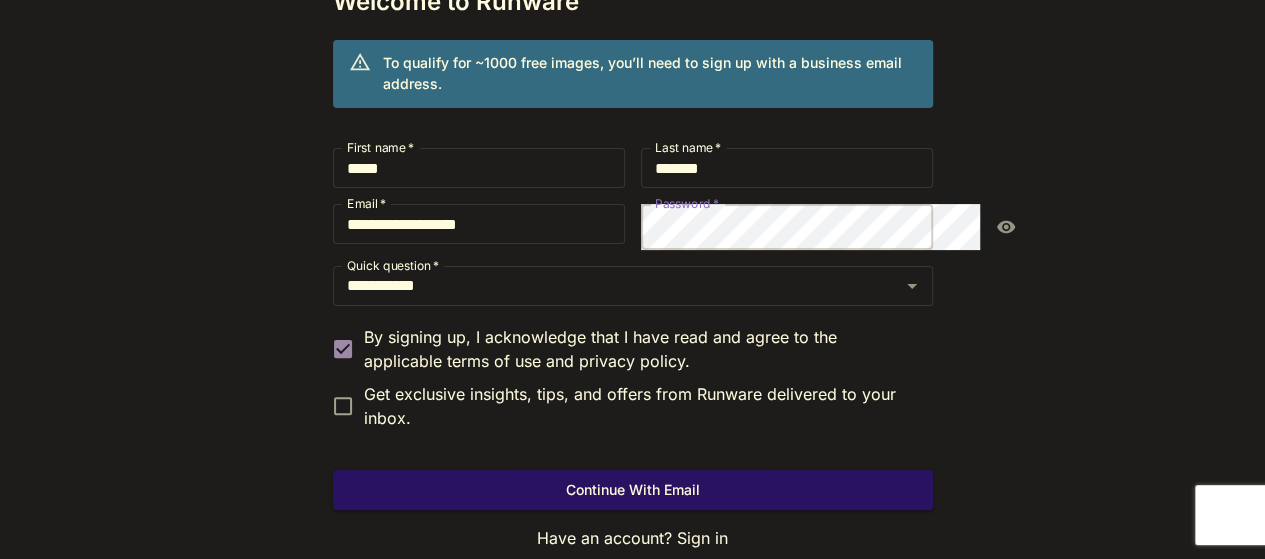 scroll, scrollTop: 255, scrollLeft: 0, axis: vertical 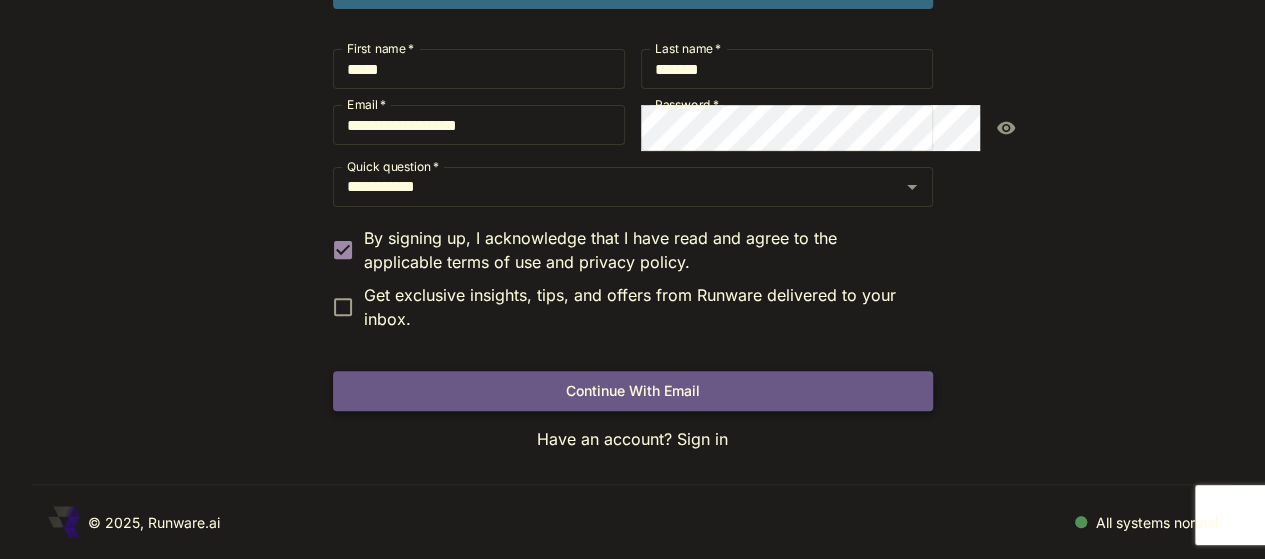 click on "Continue with email" at bounding box center (633, 391) 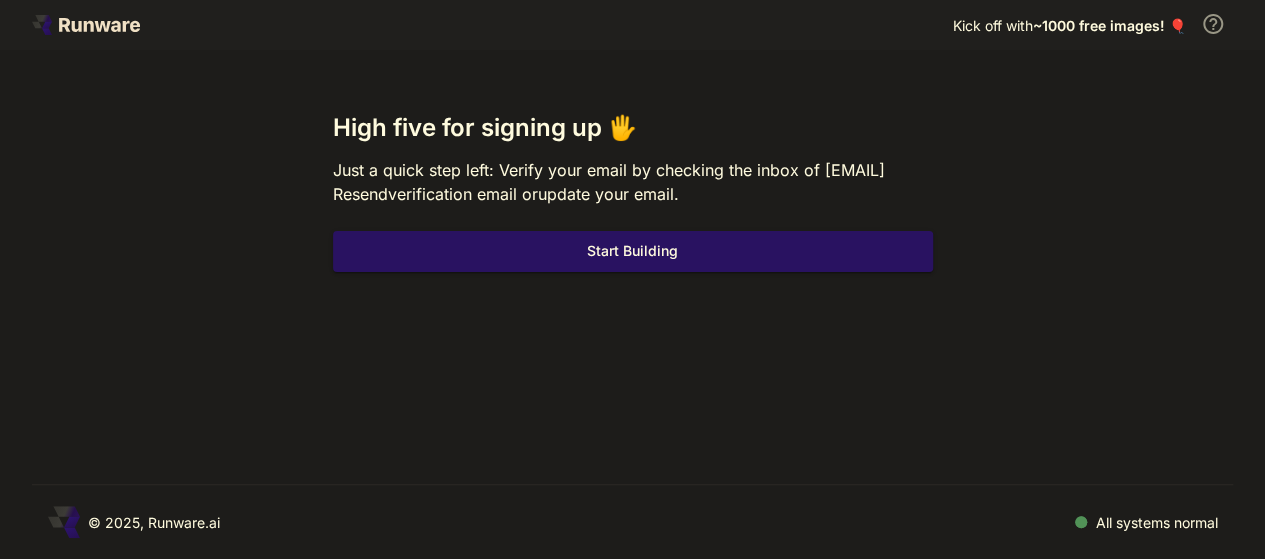 scroll, scrollTop: 0, scrollLeft: 0, axis: both 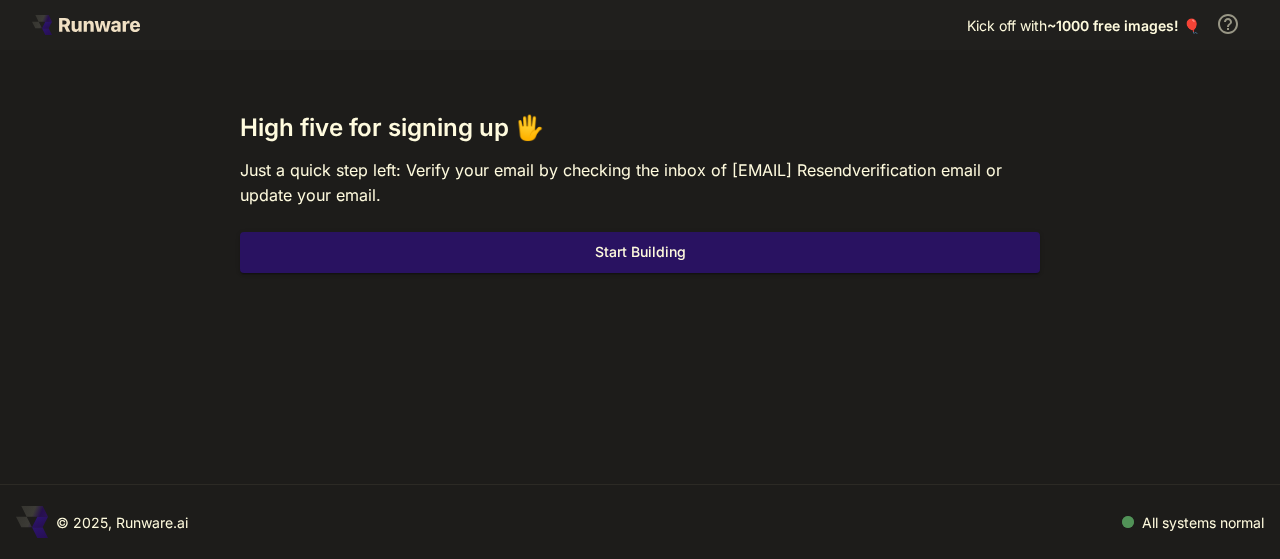 click on "Just a quick step left: Verify your email by checking the inbox of   felixtrp@gmail.com   Resend  verification email or  update your email." at bounding box center (640, 183) 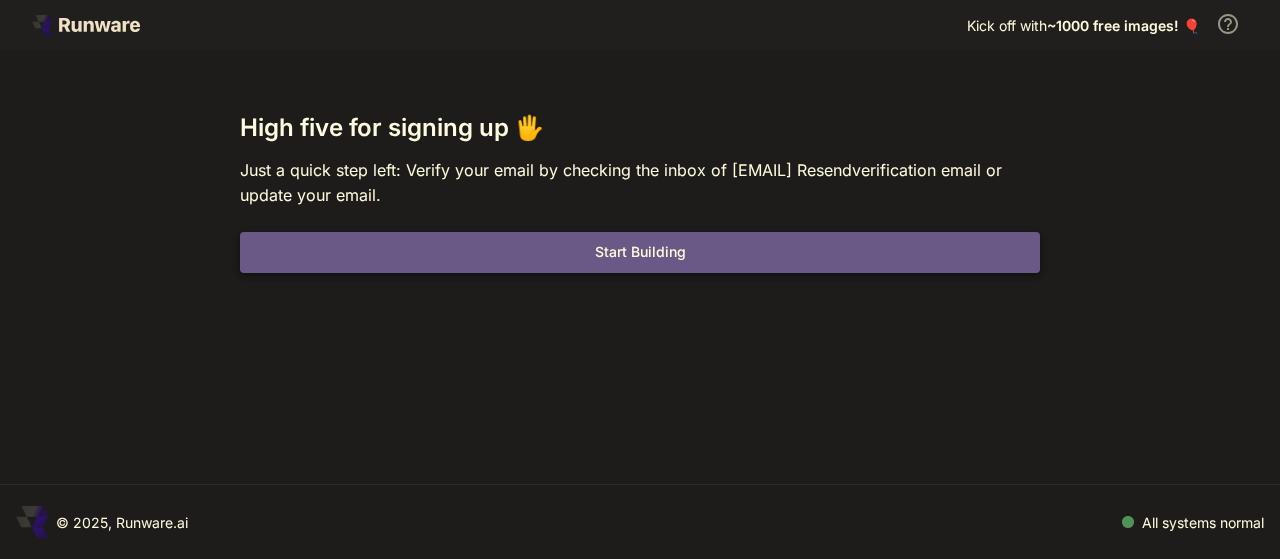 click on "Start Building" at bounding box center [640, 252] 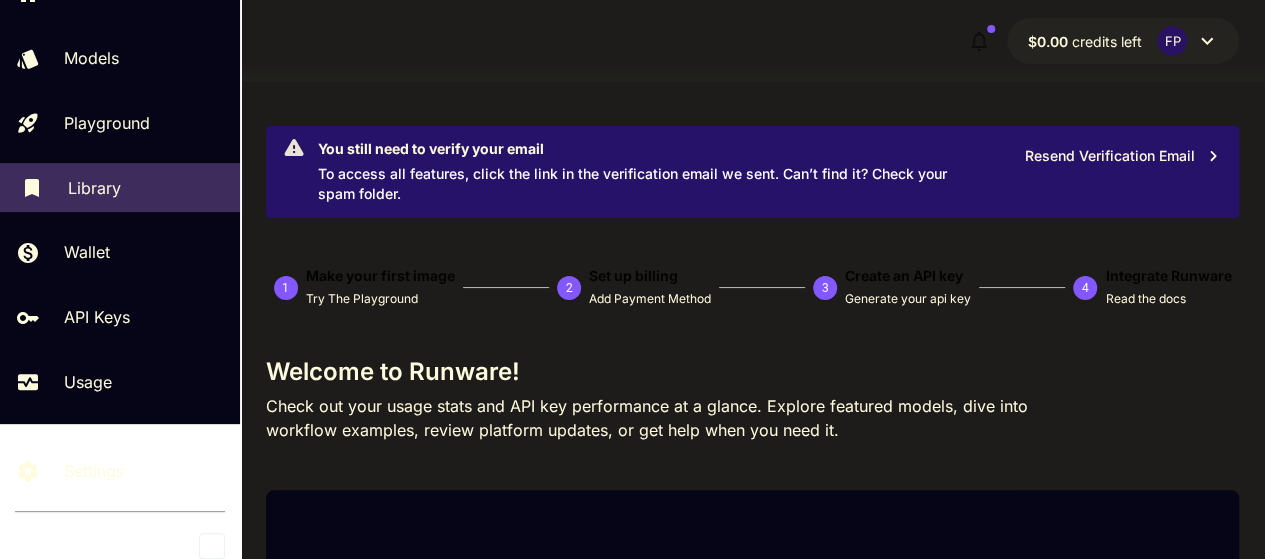 scroll, scrollTop: 136, scrollLeft: 0, axis: vertical 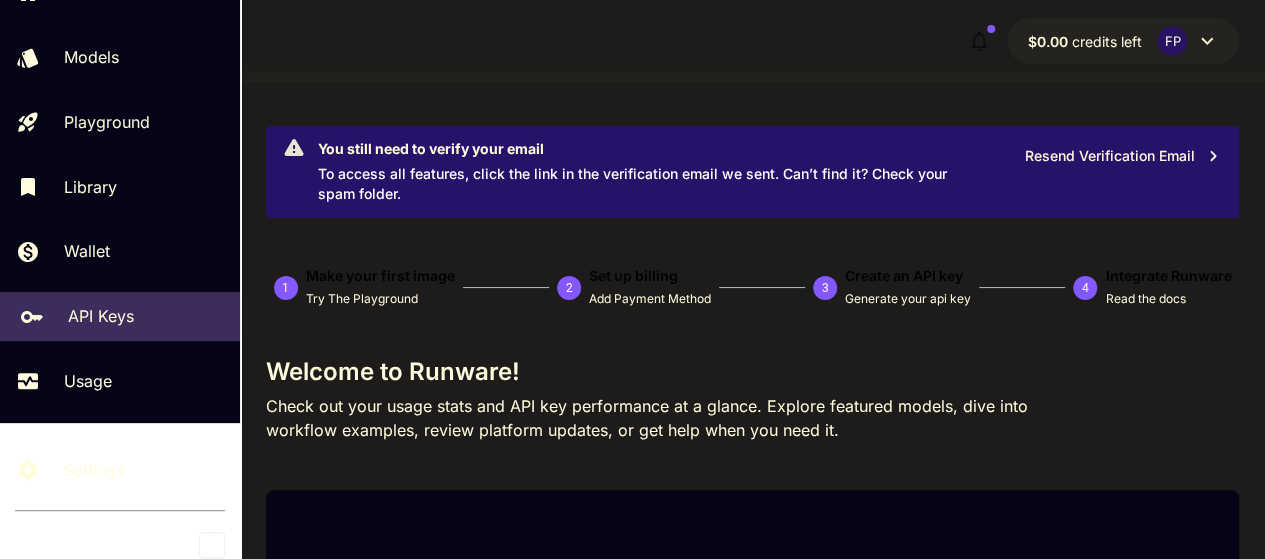 drag, startPoint x: 116, startPoint y: 378, endPoint x: 14, endPoint y: 384, distance: 102.176315 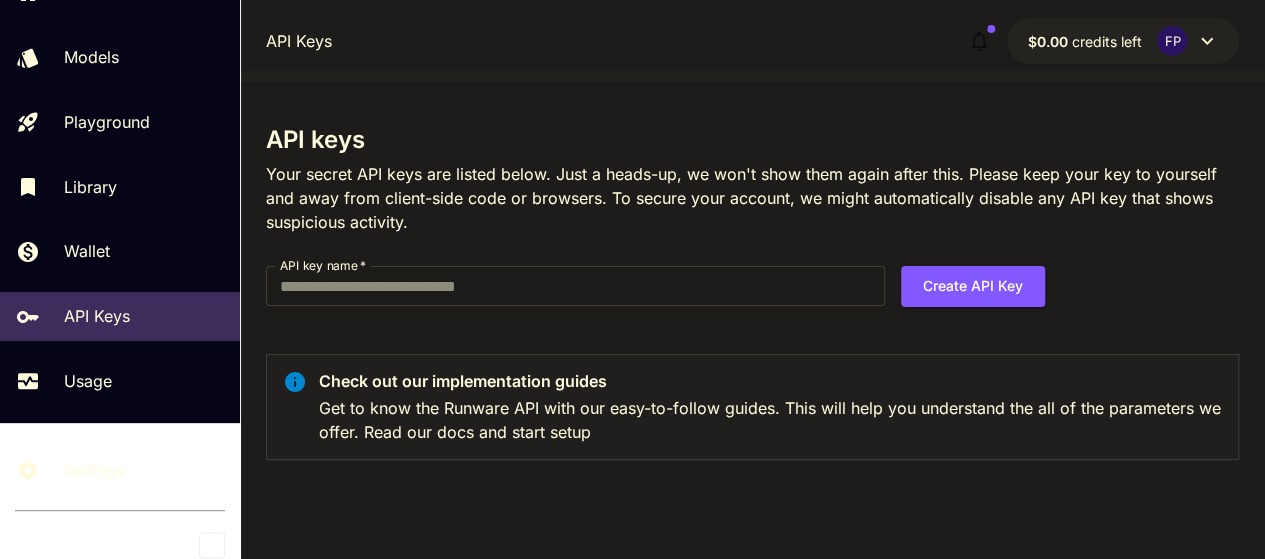 scroll, scrollTop: 48, scrollLeft: 0, axis: vertical 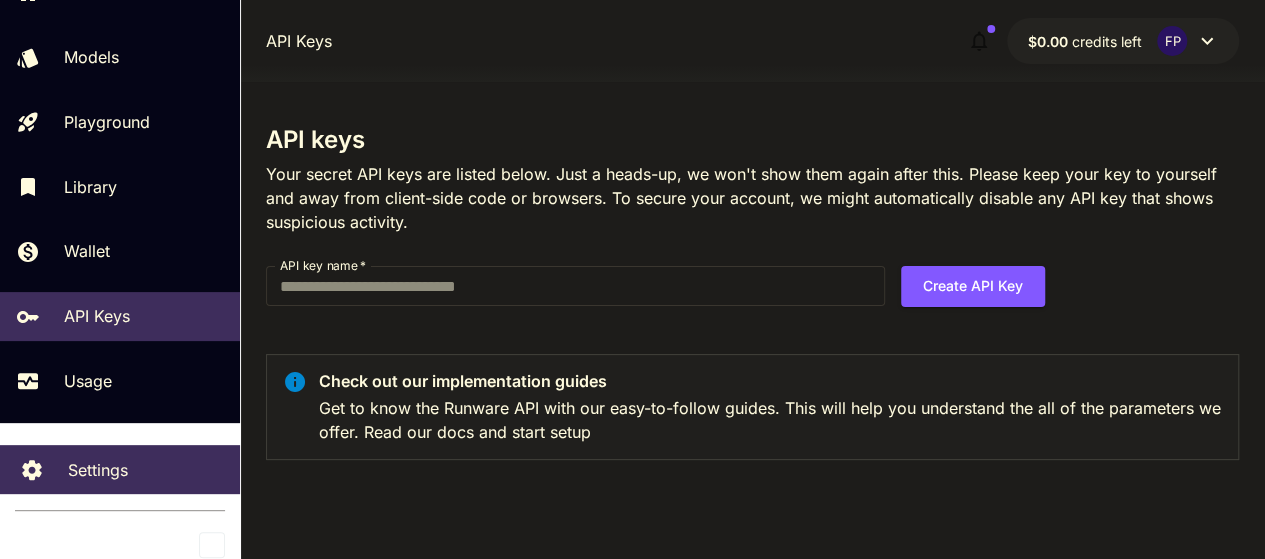 click on "Settings" at bounding box center [98, 470] 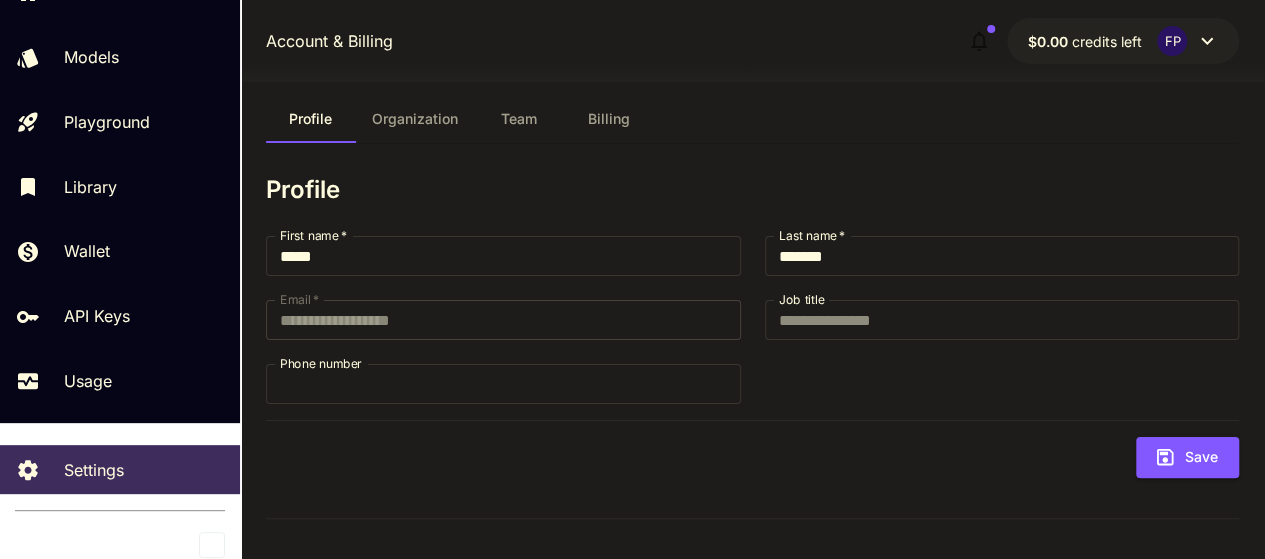 scroll, scrollTop: 0, scrollLeft: 0, axis: both 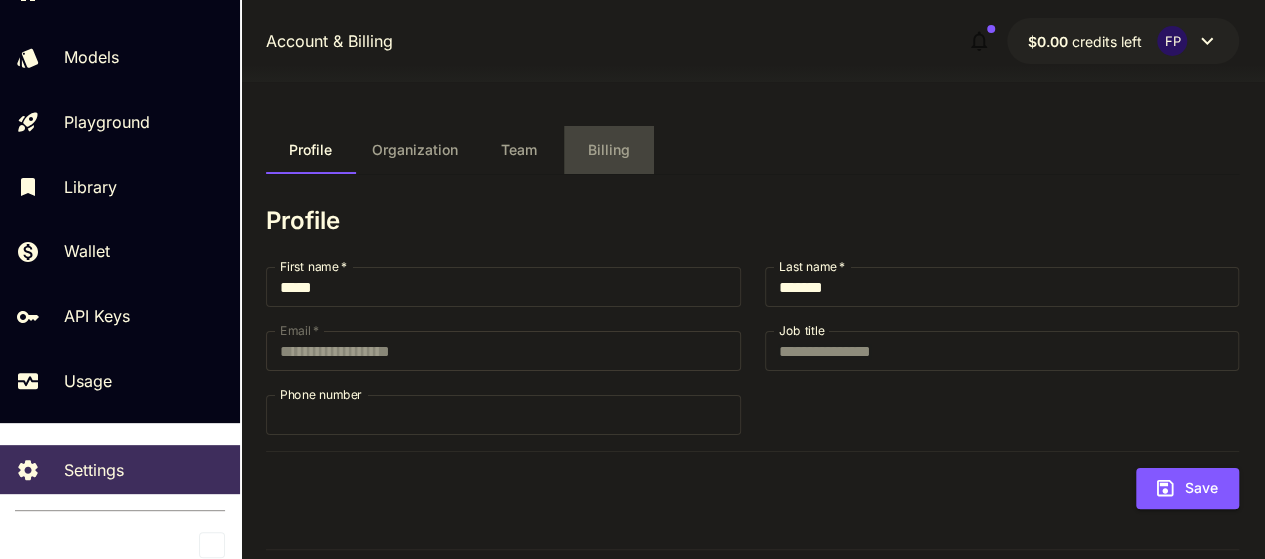click on "Billing" at bounding box center [609, 150] 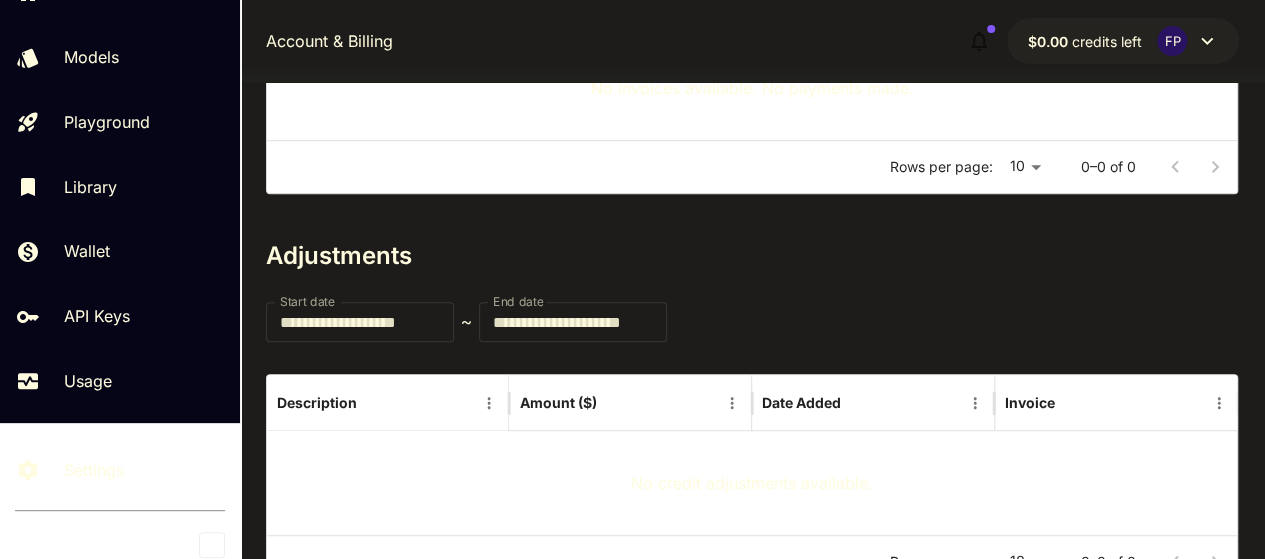 scroll, scrollTop: 535, scrollLeft: 0, axis: vertical 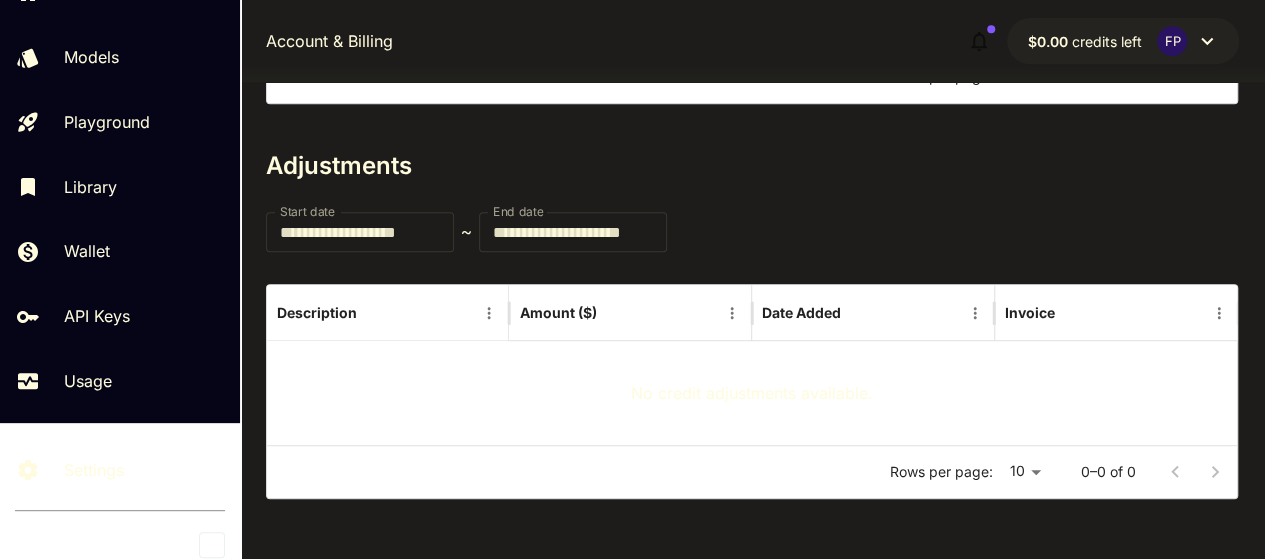 type 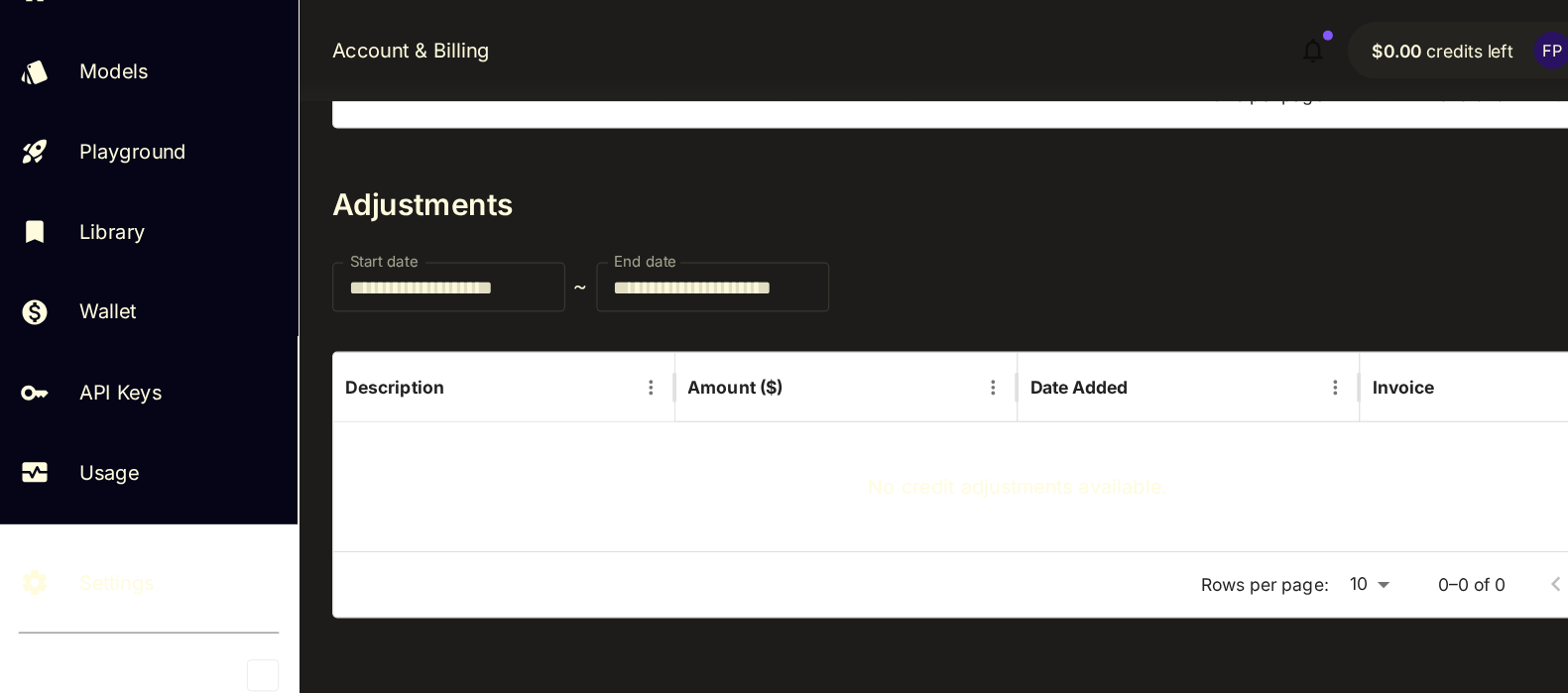 scroll, scrollTop: 393, scrollLeft: 0, axis: vertical 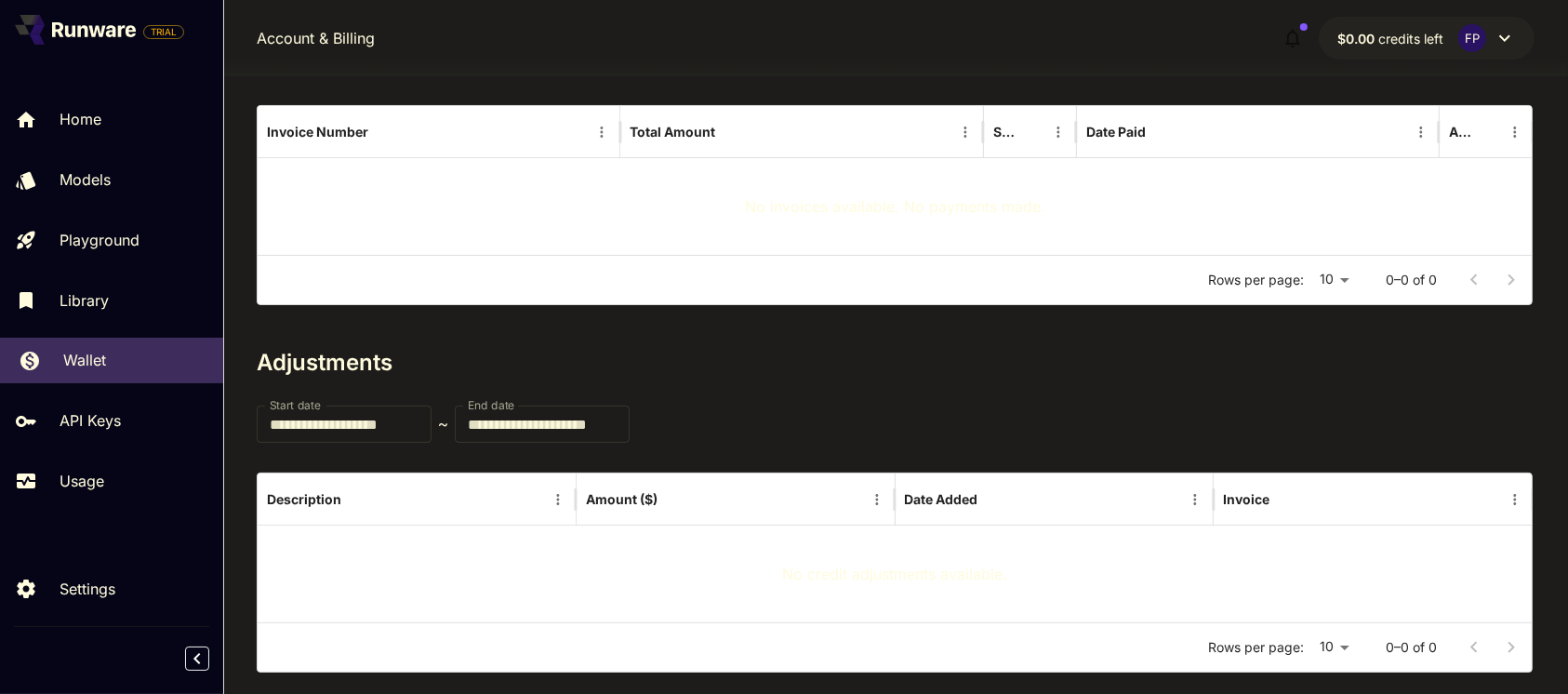 click on "Wallet" at bounding box center [112, 360] 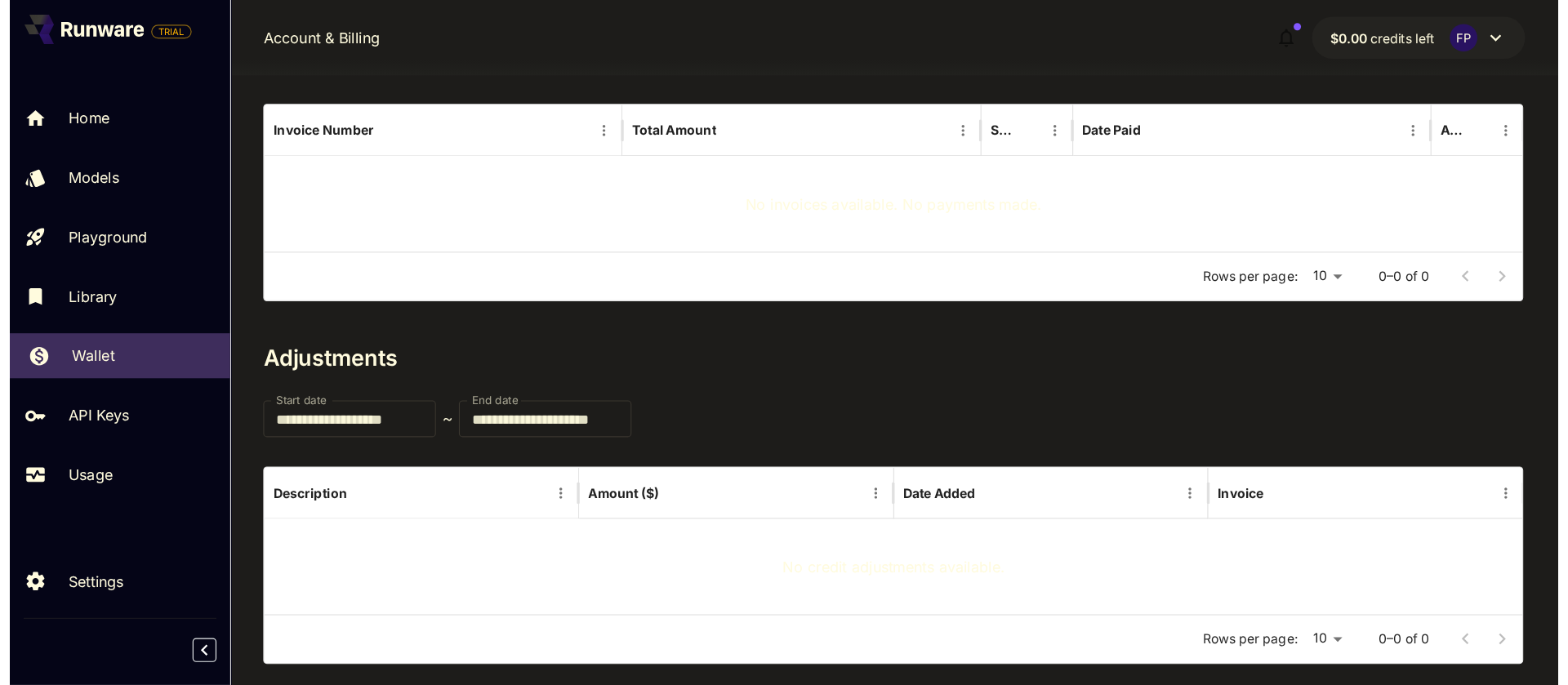 scroll, scrollTop: 0, scrollLeft: 0, axis: both 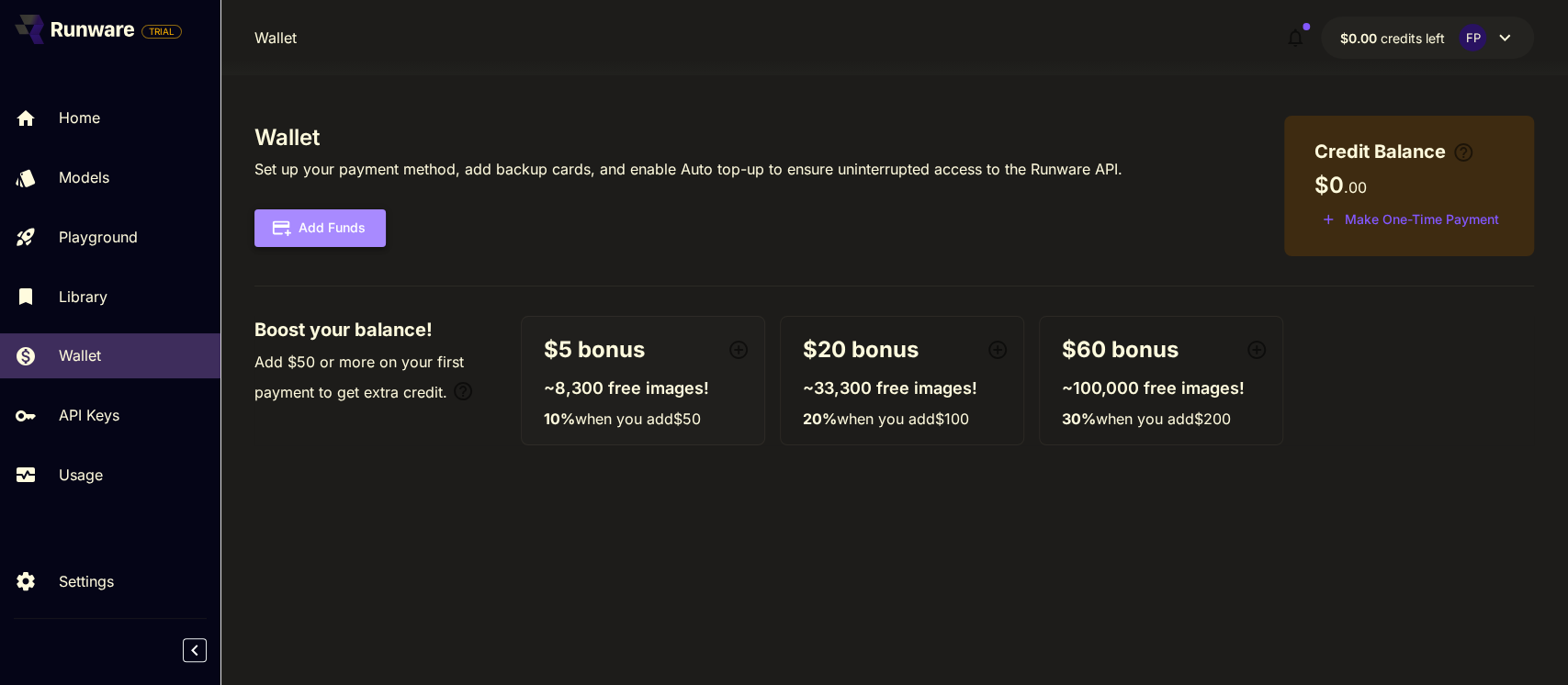click on "Add Funds" at bounding box center (320, 228) 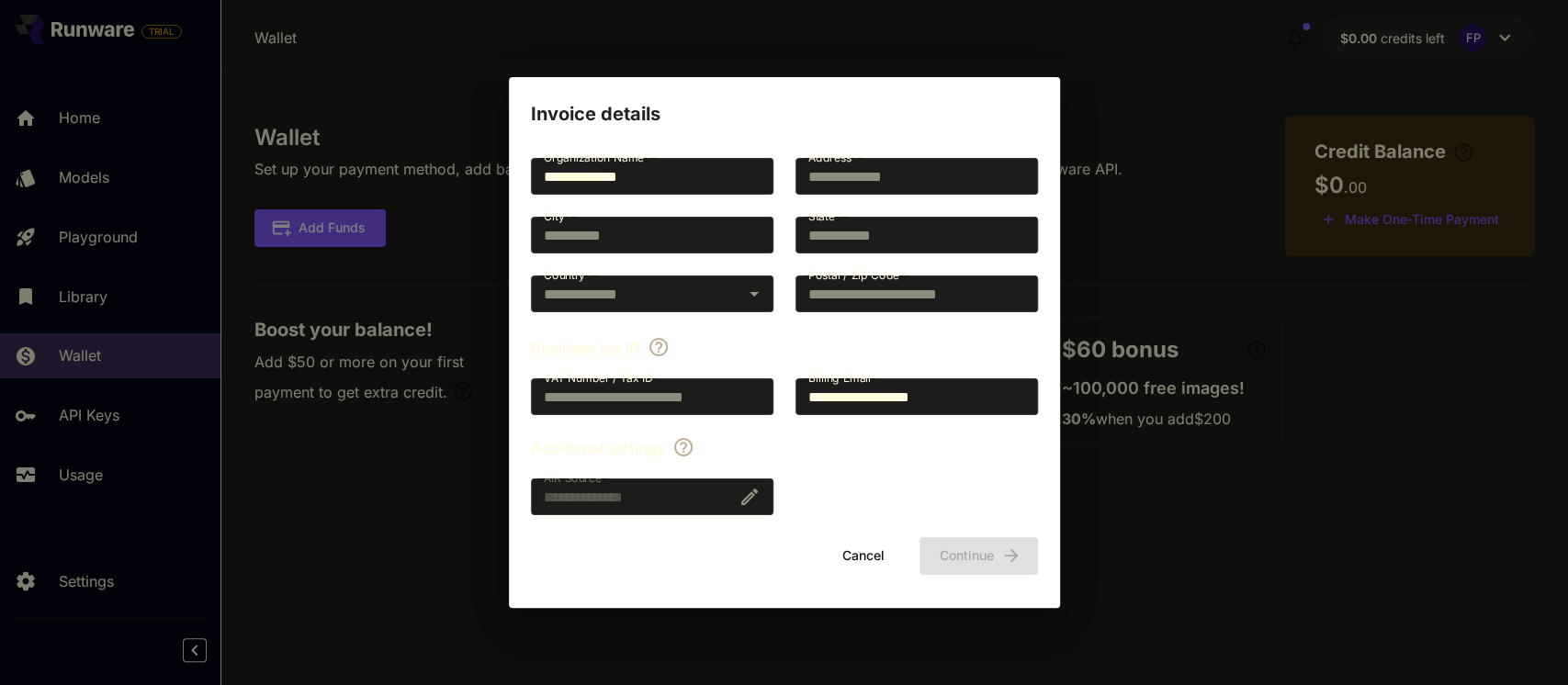 click on "**********" at bounding box center [784, 342] 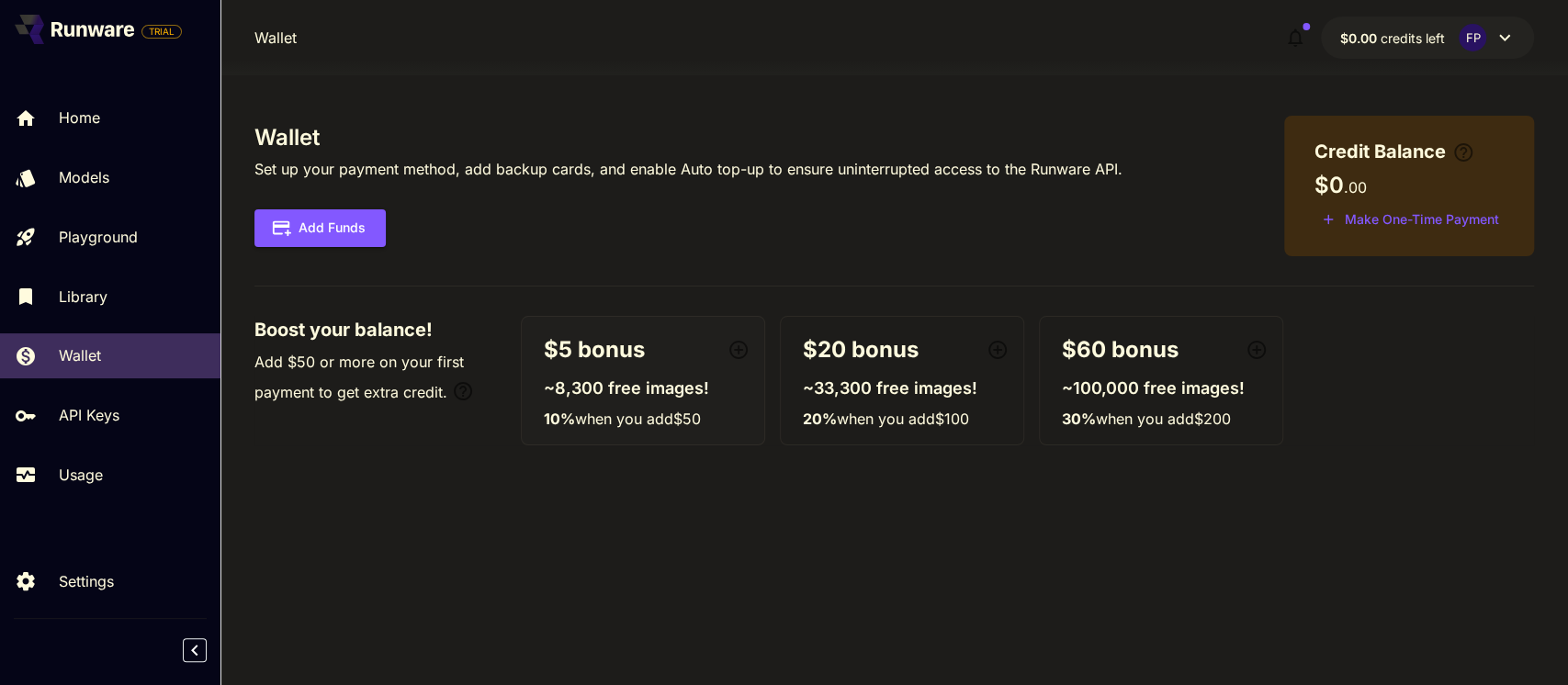 type 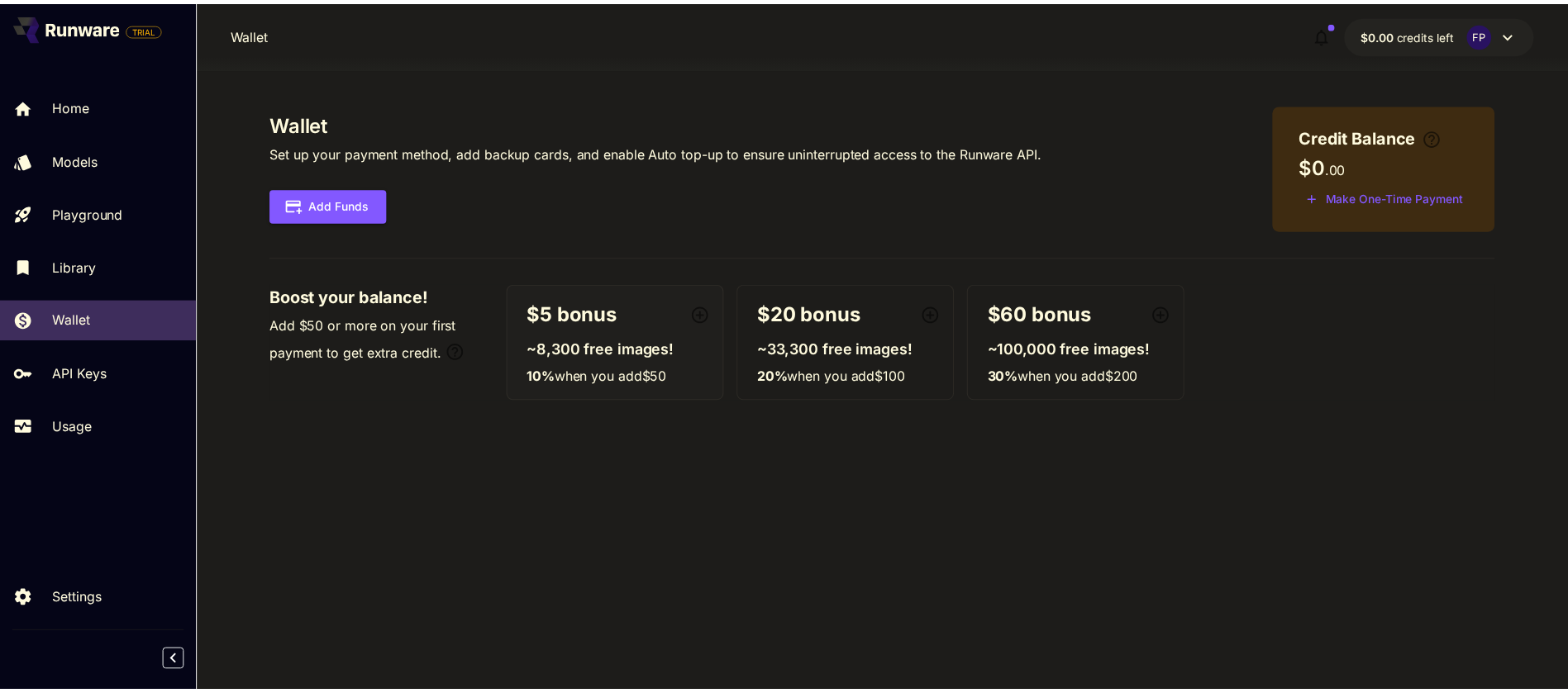 scroll, scrollTop: 0, scrollLeft: 0, axis: both 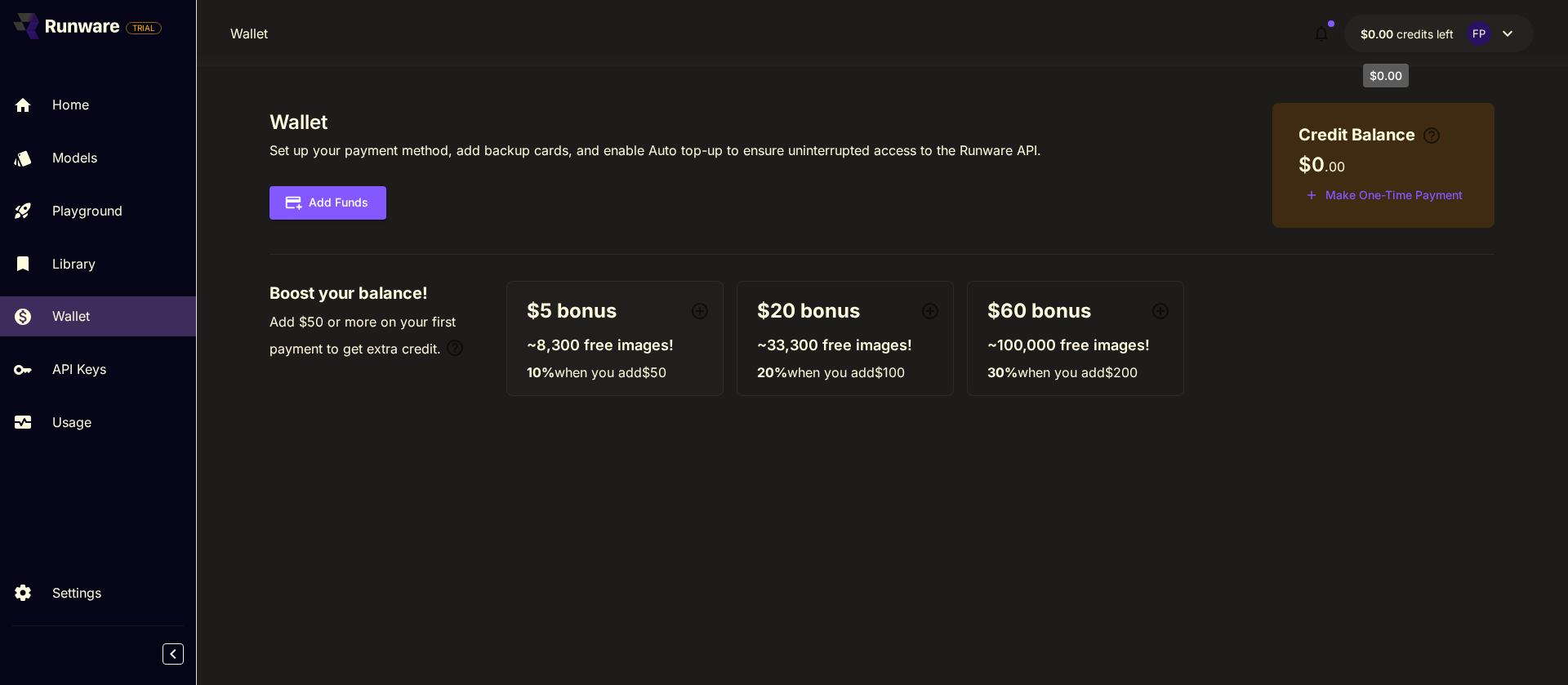 click on "credits left" at bounding box center [1425, 33] 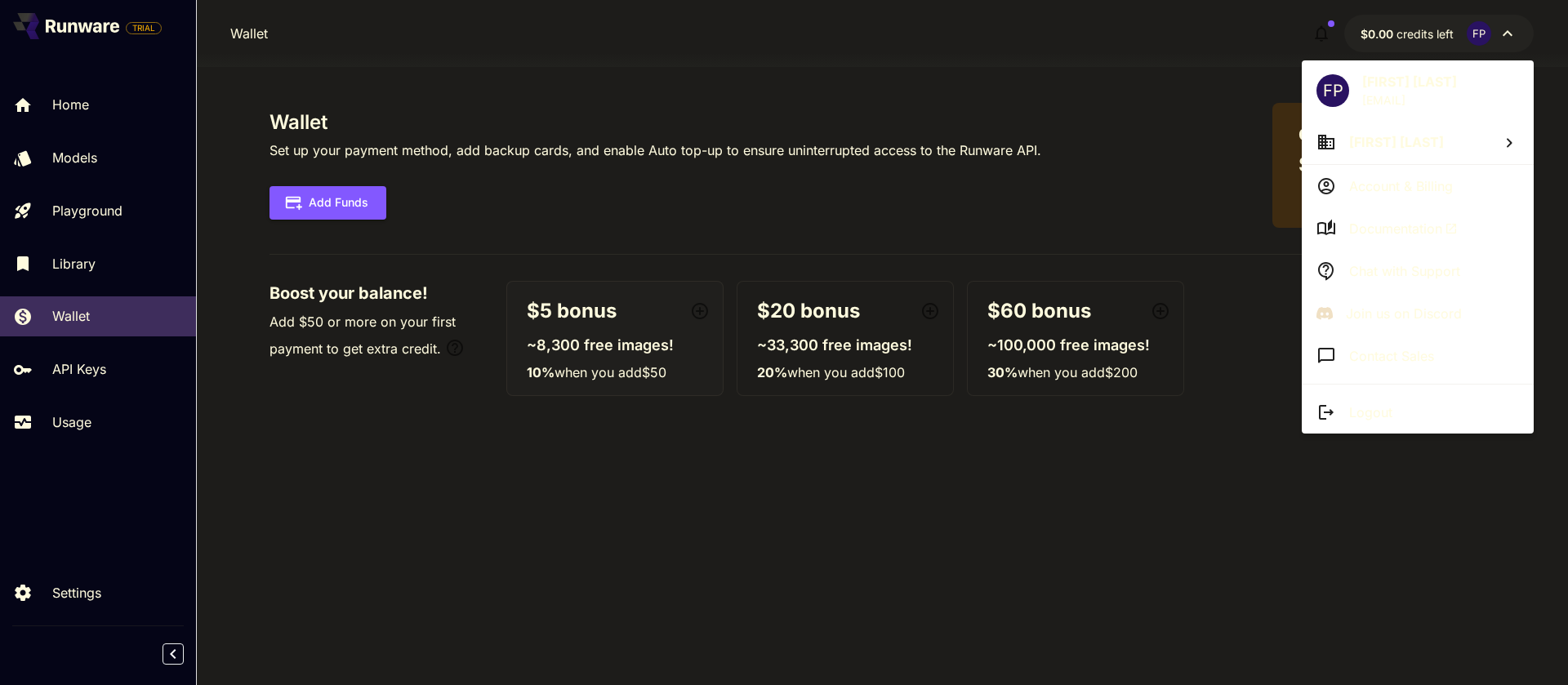 click at bounding box center [784, 342] 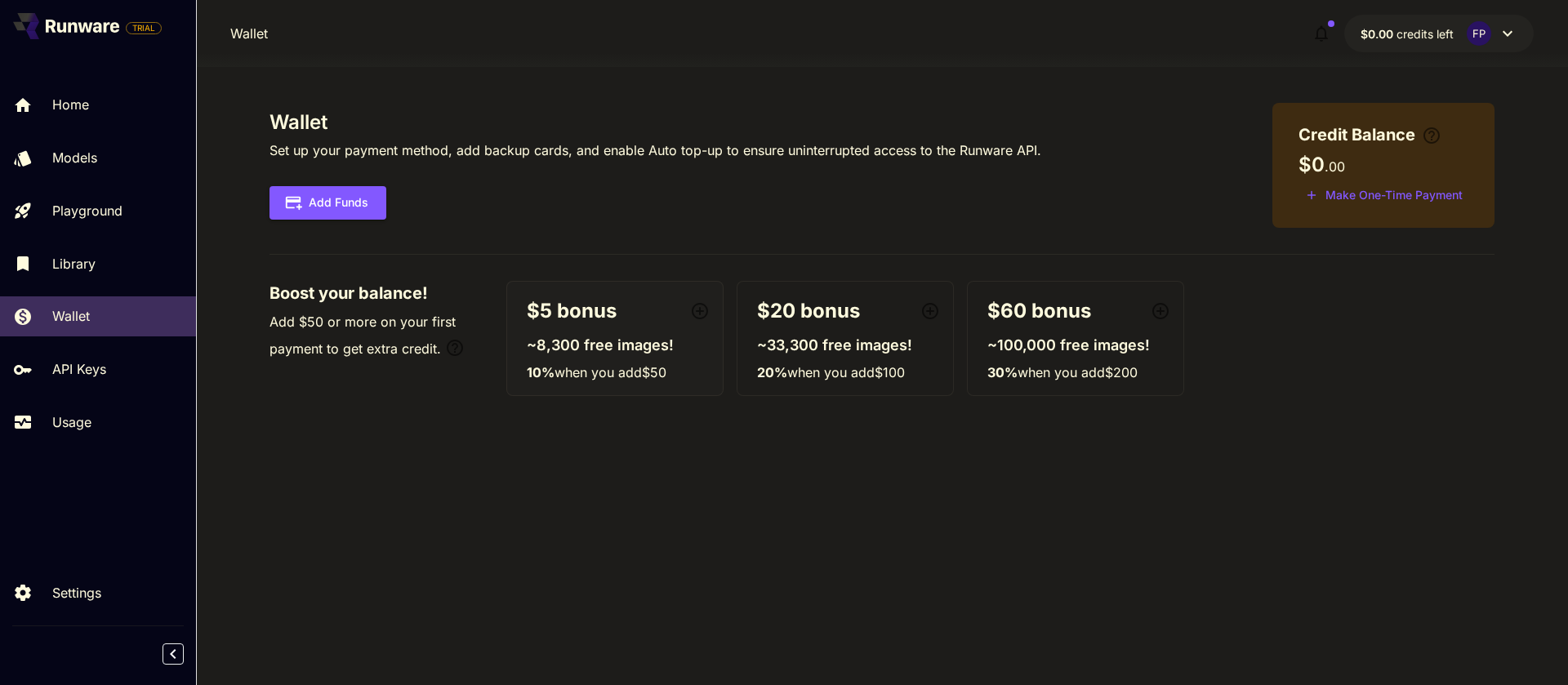 click 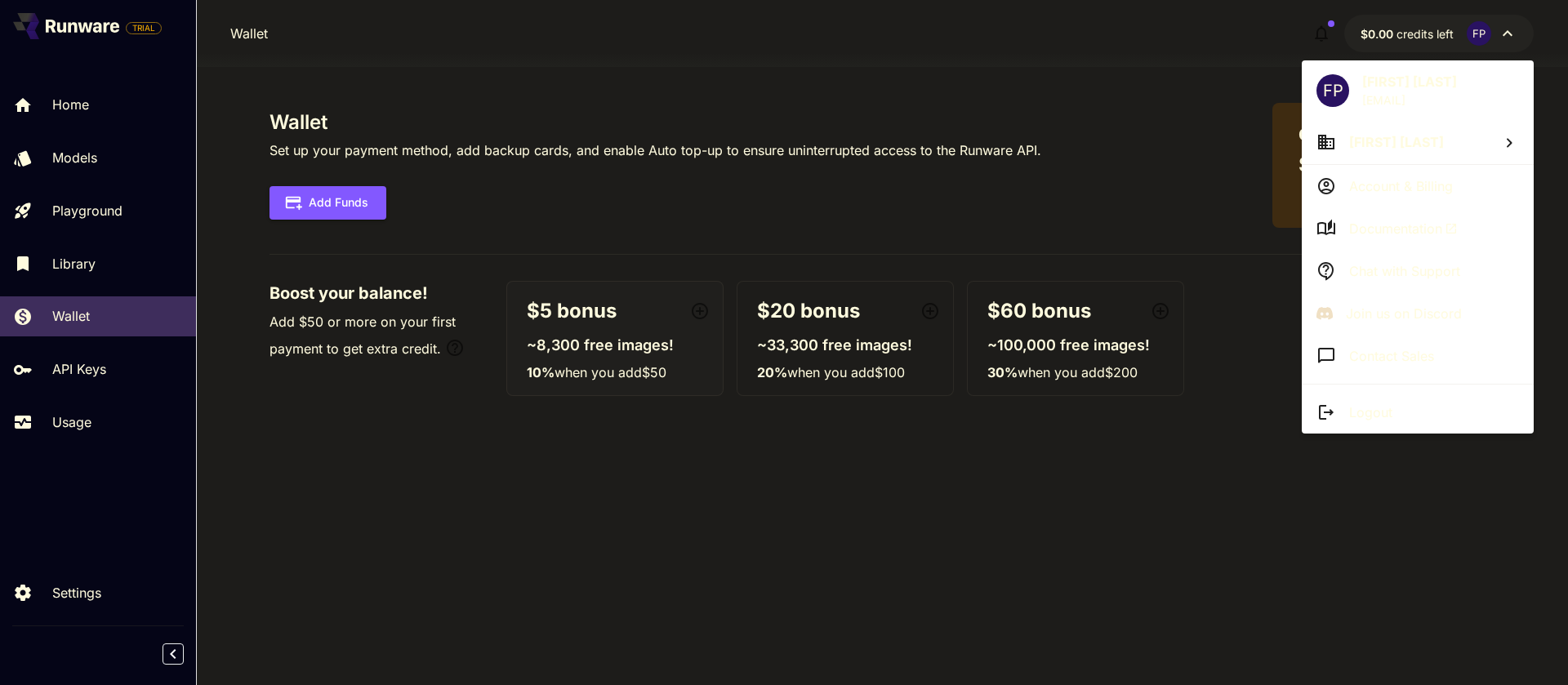 click at bounding box center (784, 342) 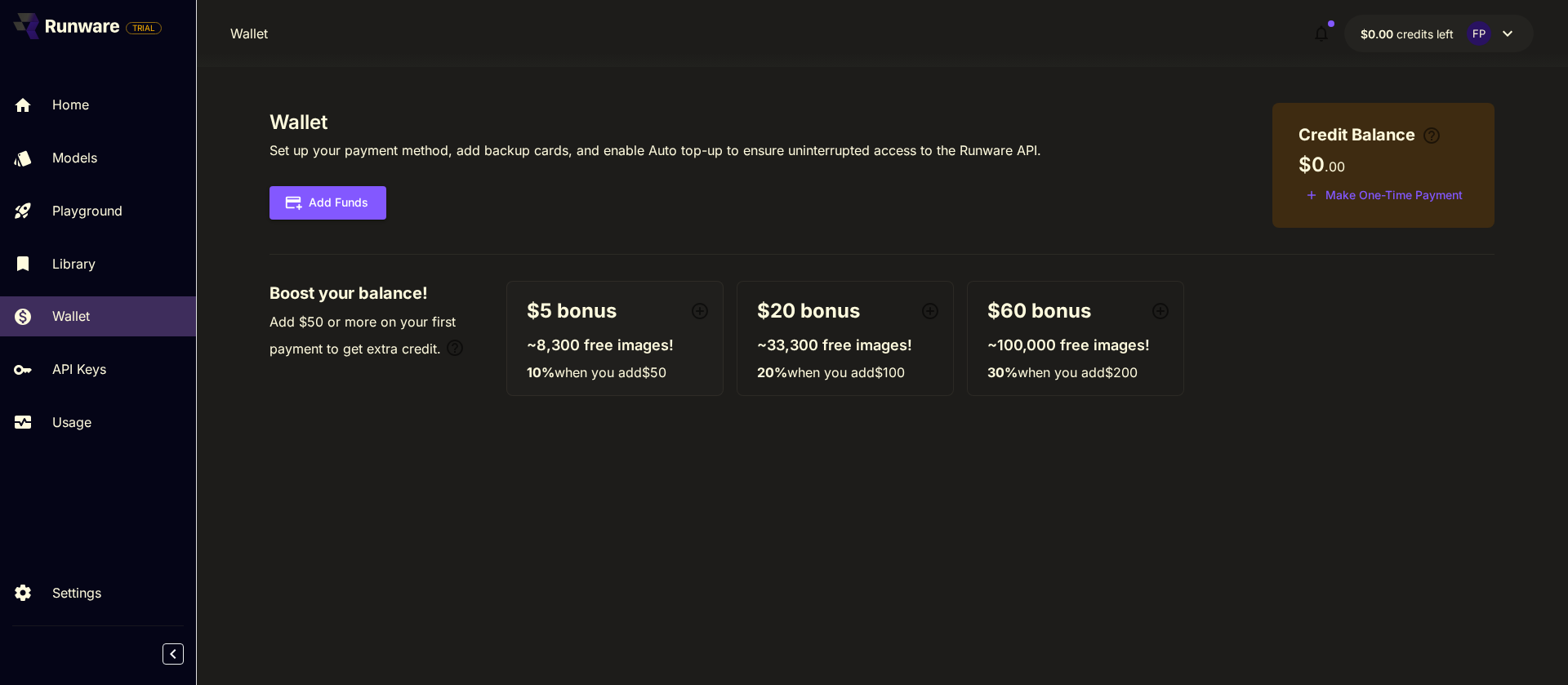 click on "Wallet Set up your payment method, add backup cards, and enable Auto top-up to ensure uninterrupted access to the Runware API. Add Funds" at bounding box center [655, 165] 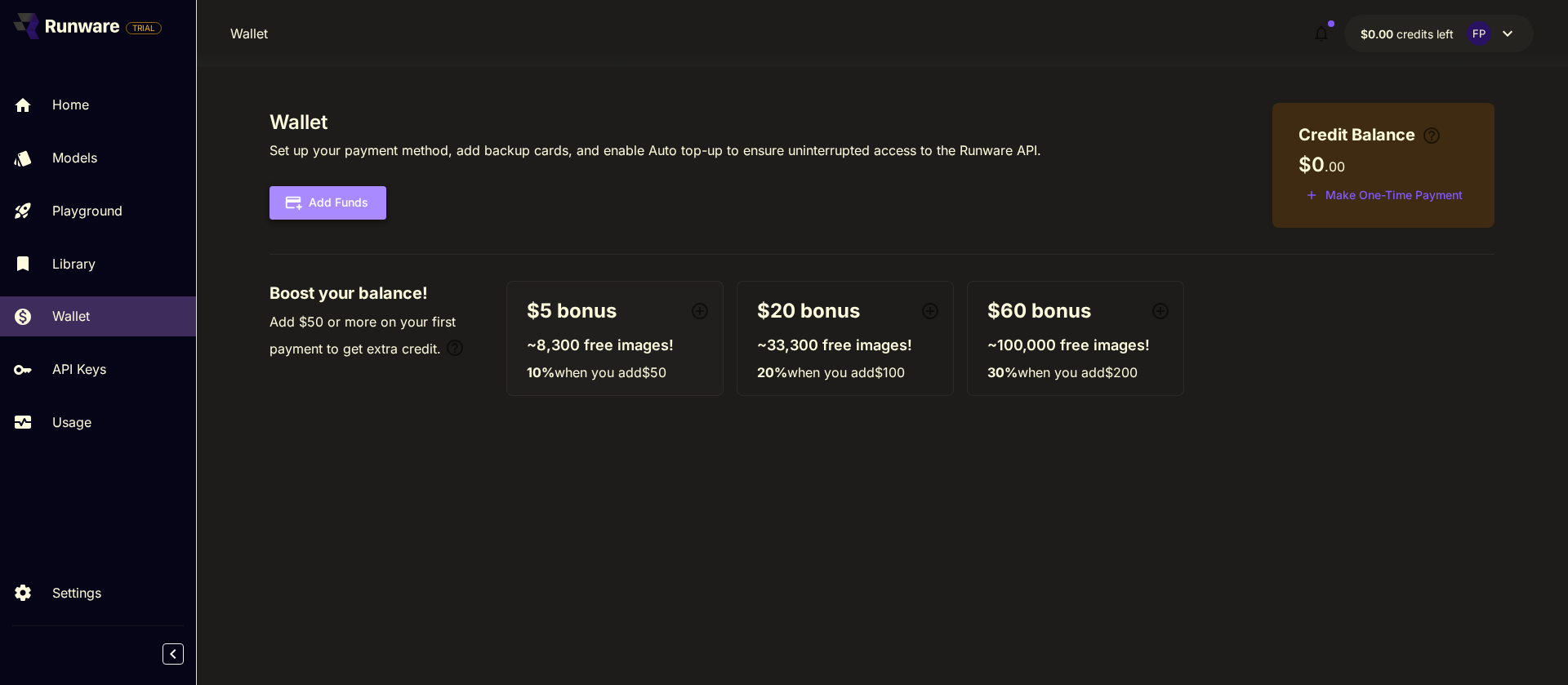click on "Add Funds" at bounding box center (327, 202) 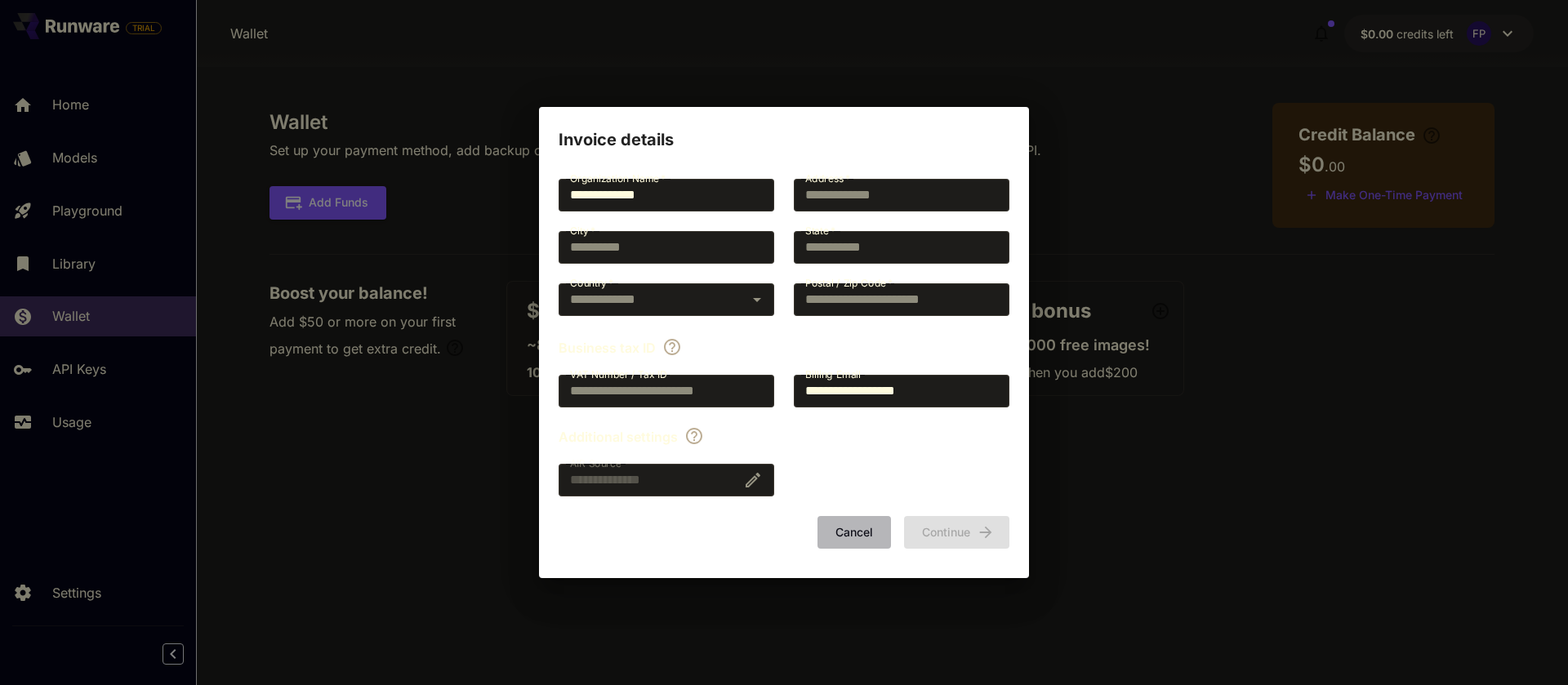 click on "Cancel" at bounding box center (854, 532) 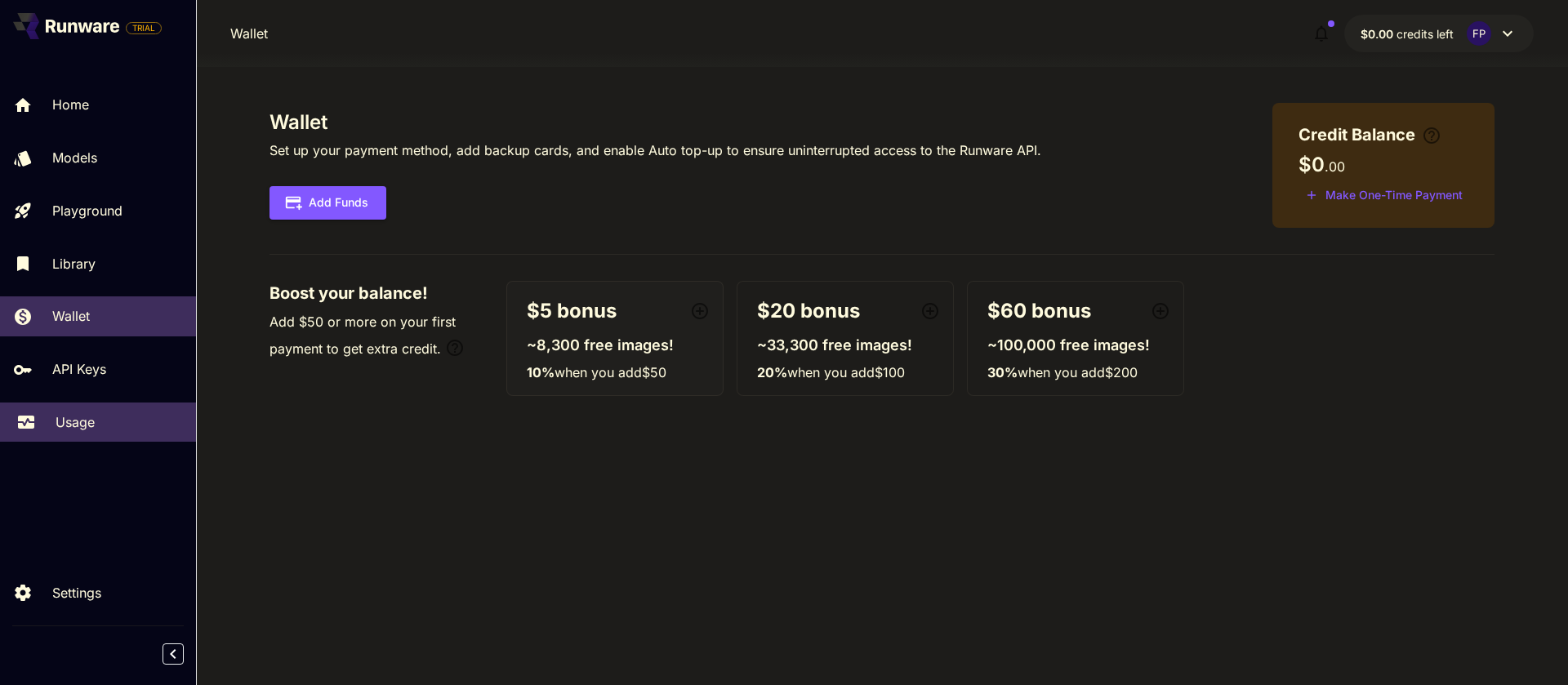 click on "Usage" at bounding box center (75, 422) 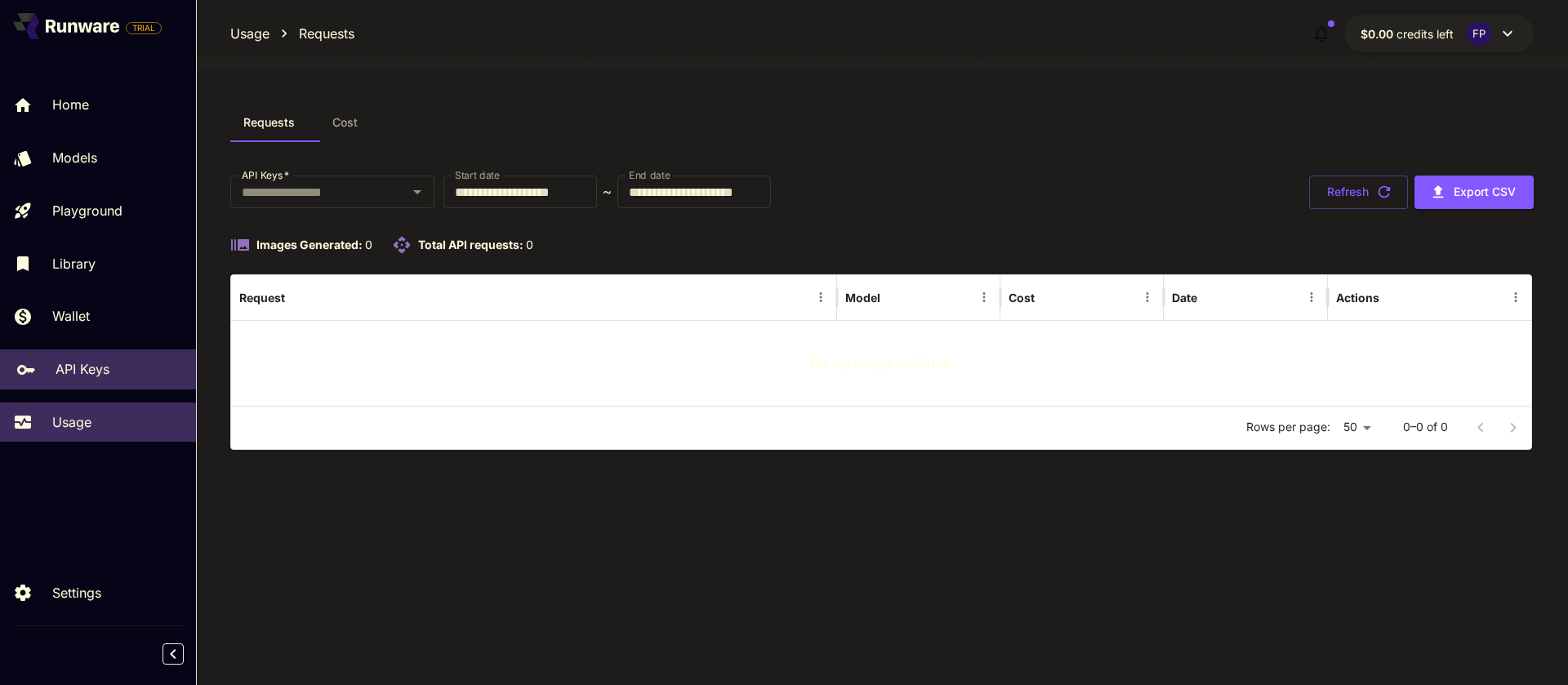 click on "API Keys" at bounding box center (98, 369) 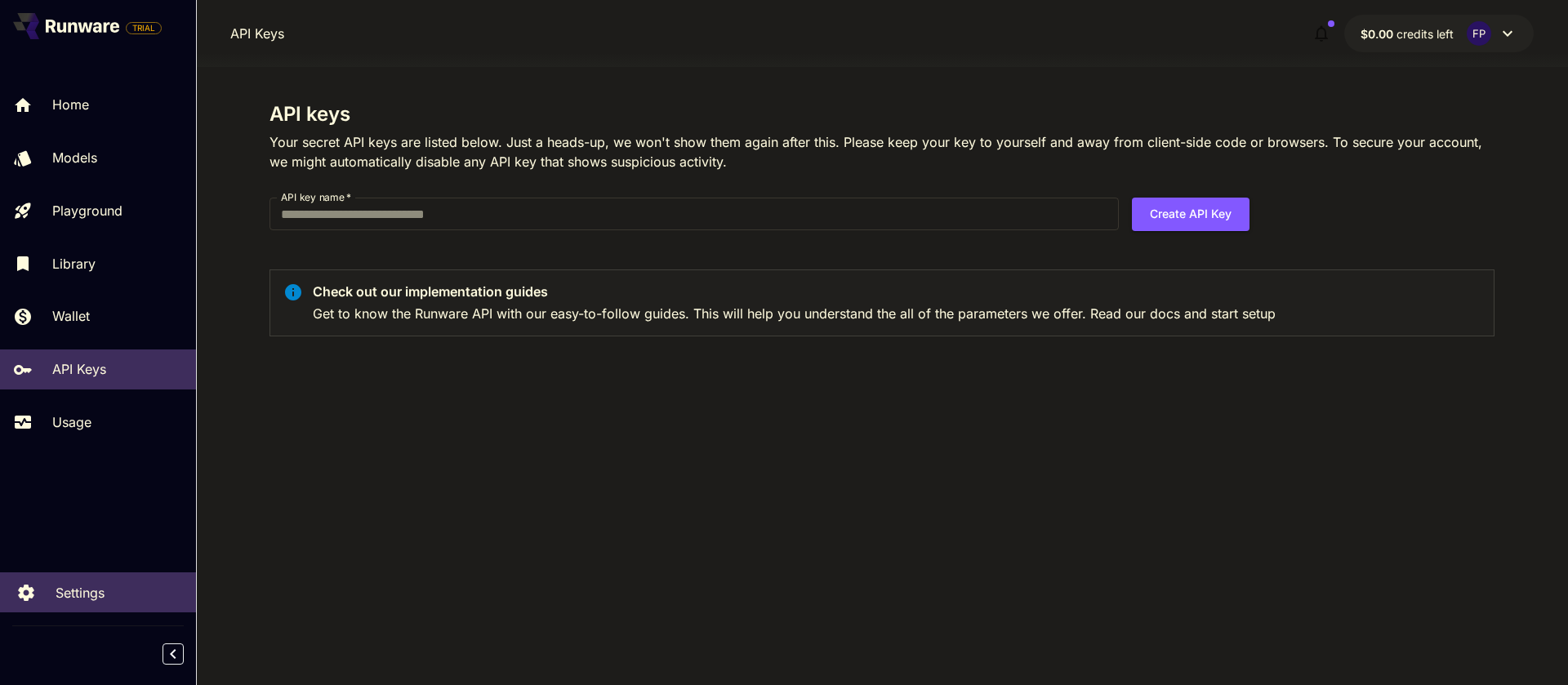 click on "Settings" at bounding box center (98, 592) 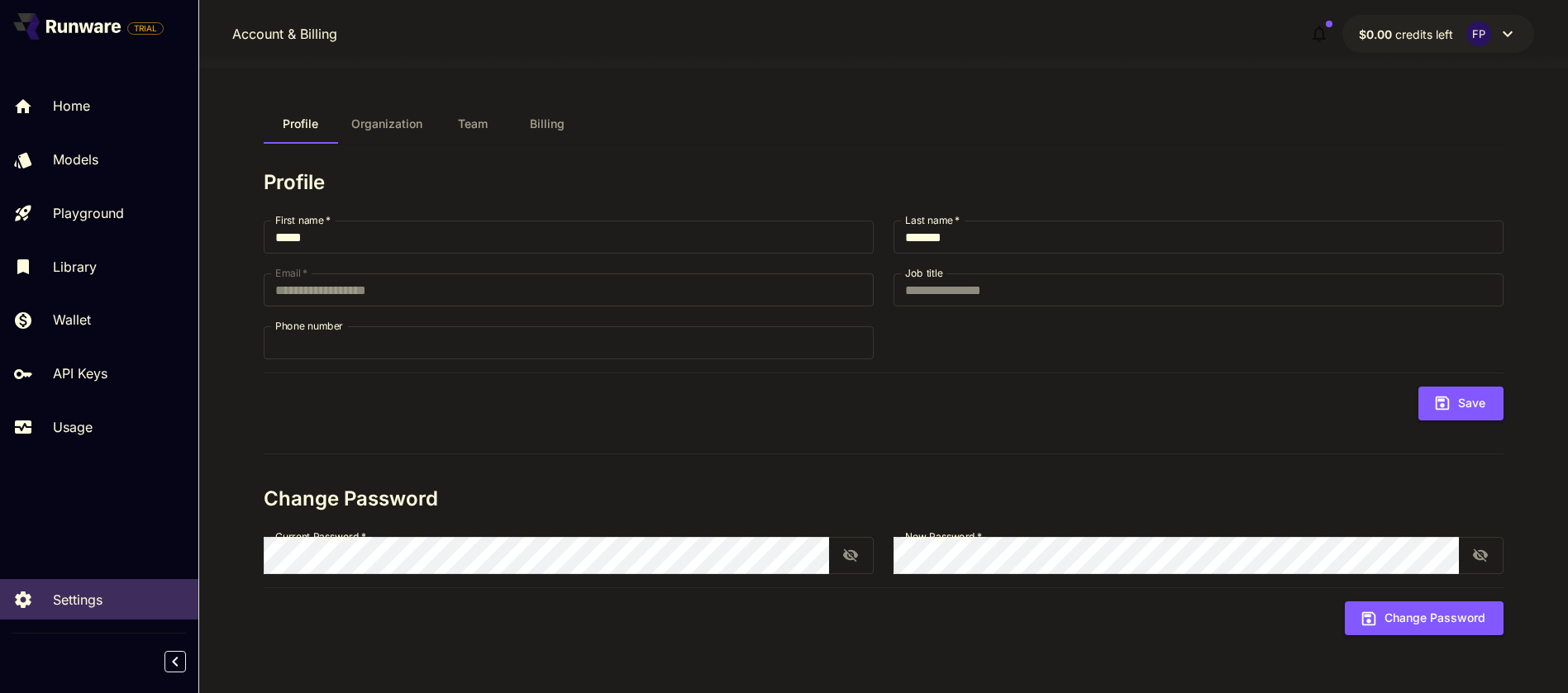 scroll, scrollTop: 0, scrollLeft: 0, axis: both 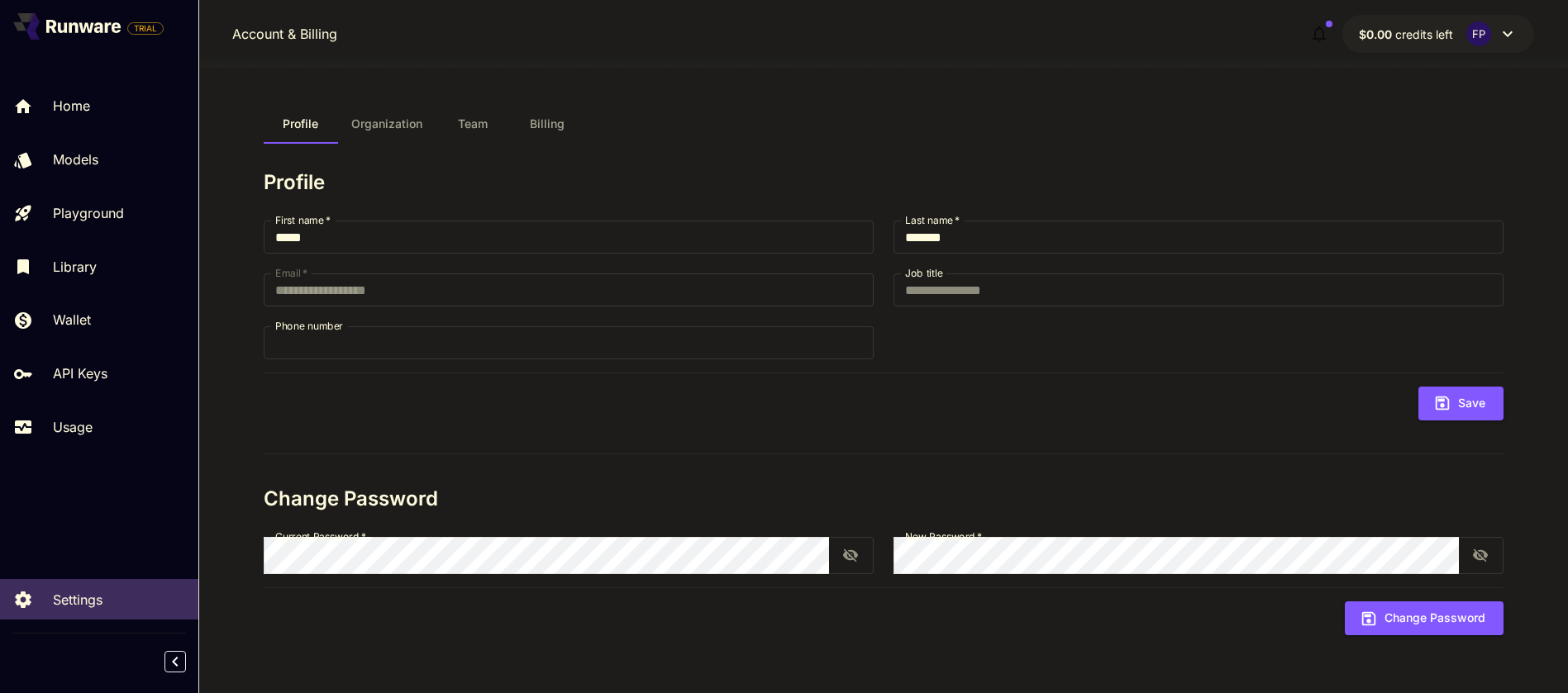 click on "**********" at bounding box center [884, 380] 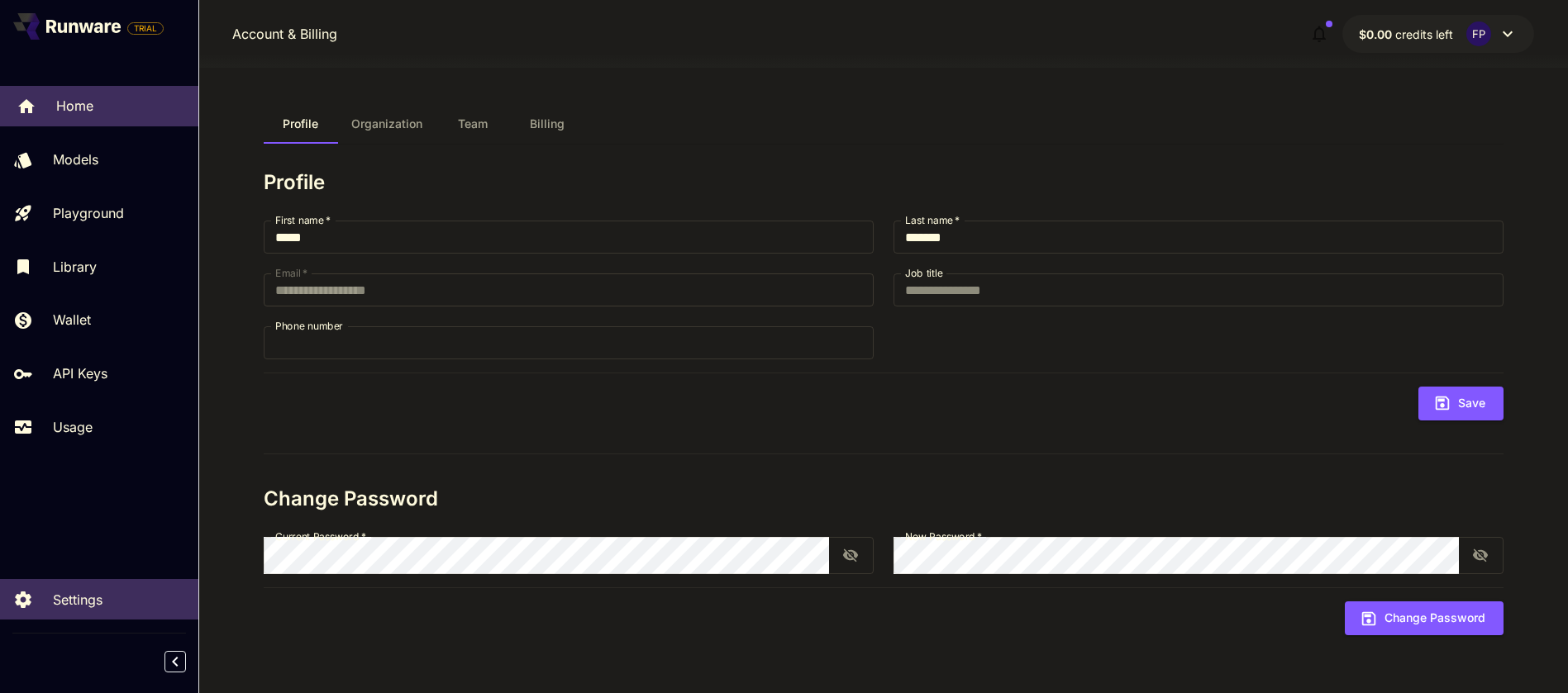 click on "Home" at bounding box center (74, 106) 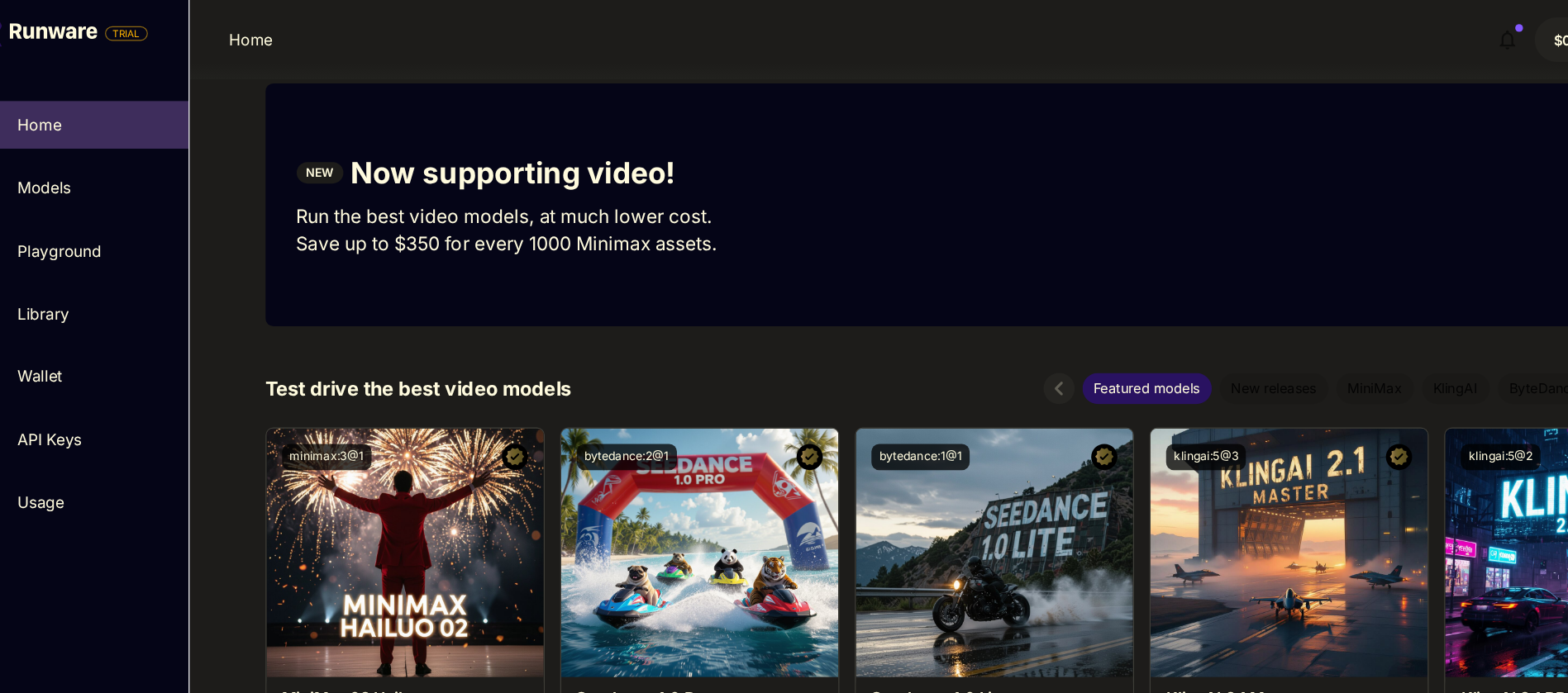 scroll, scrollTop: 0, scrollLeft: 0, axis: both 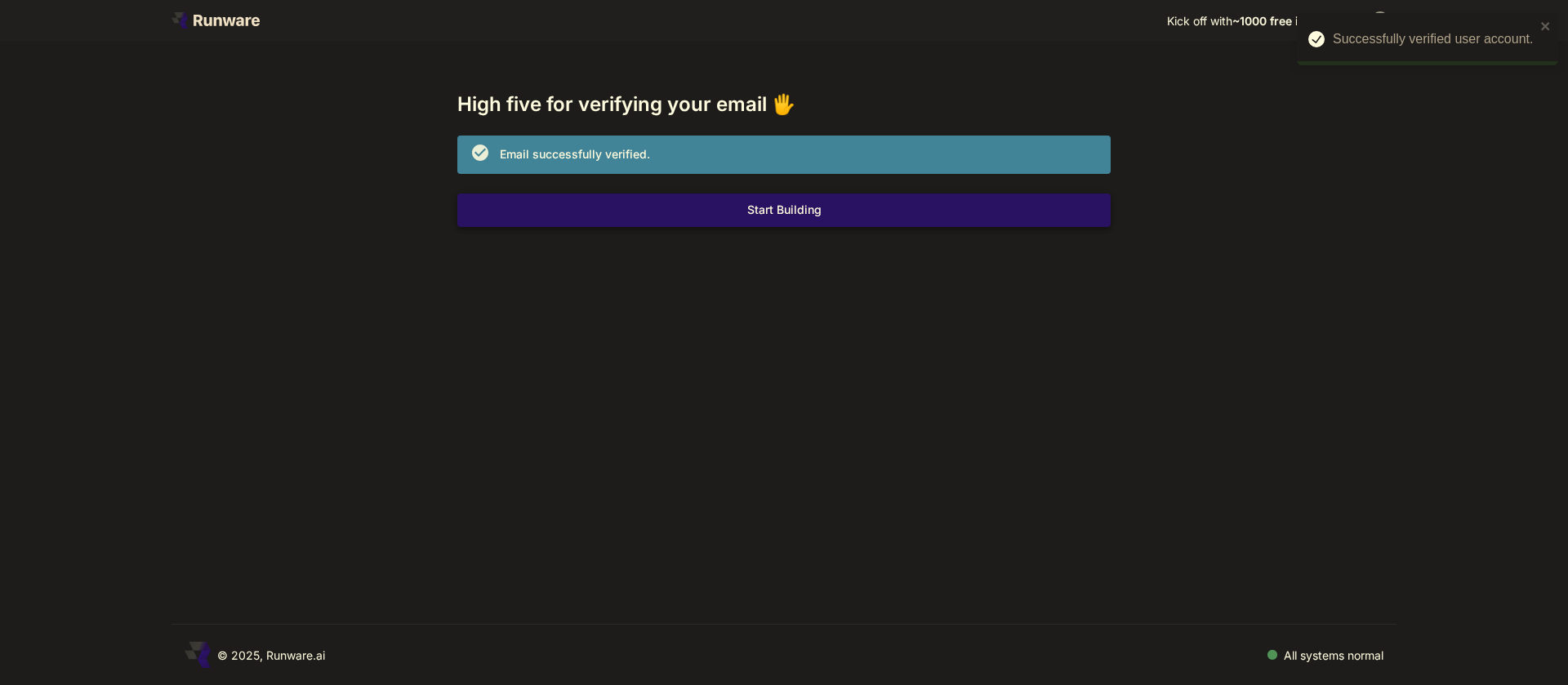 click on "Start Building" at bounding box center [784, 210] 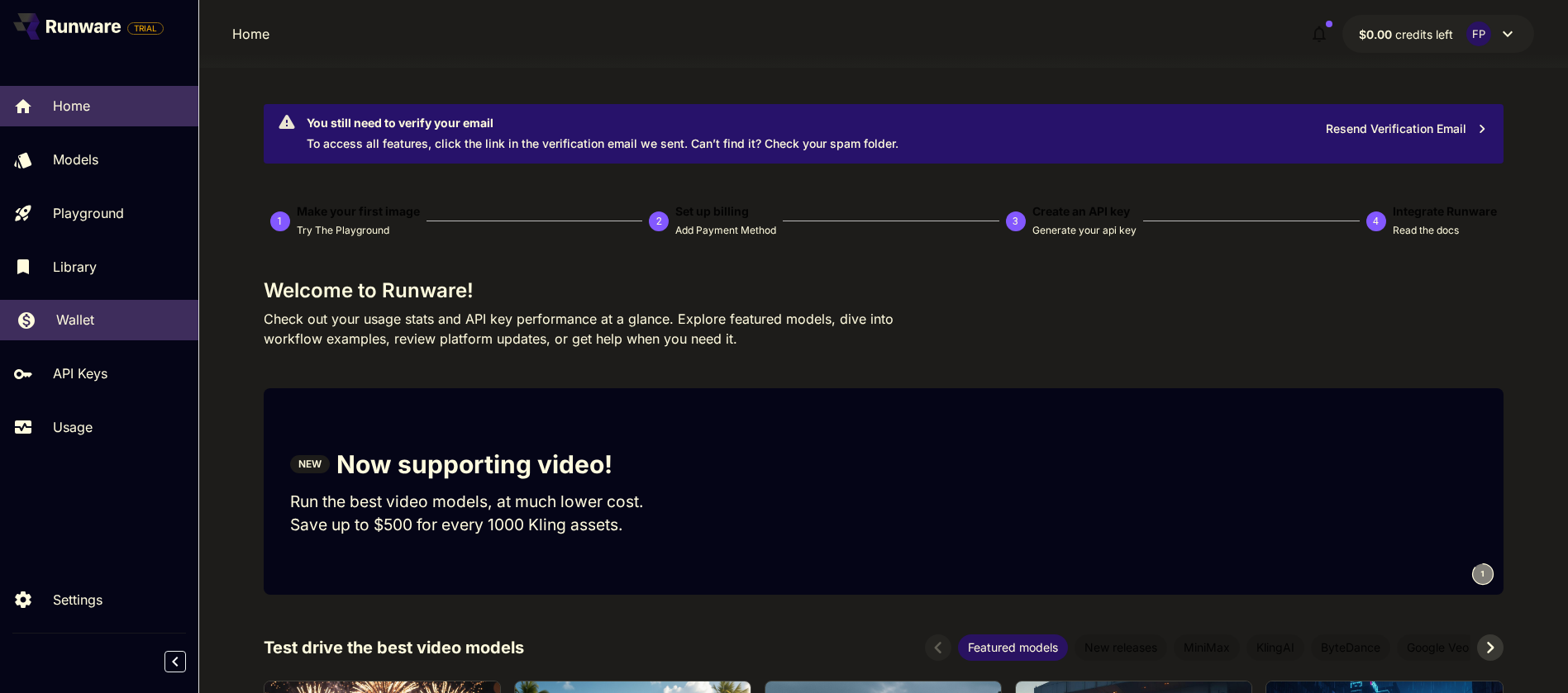 click on "Wallet" at bounding box center [75, 320] 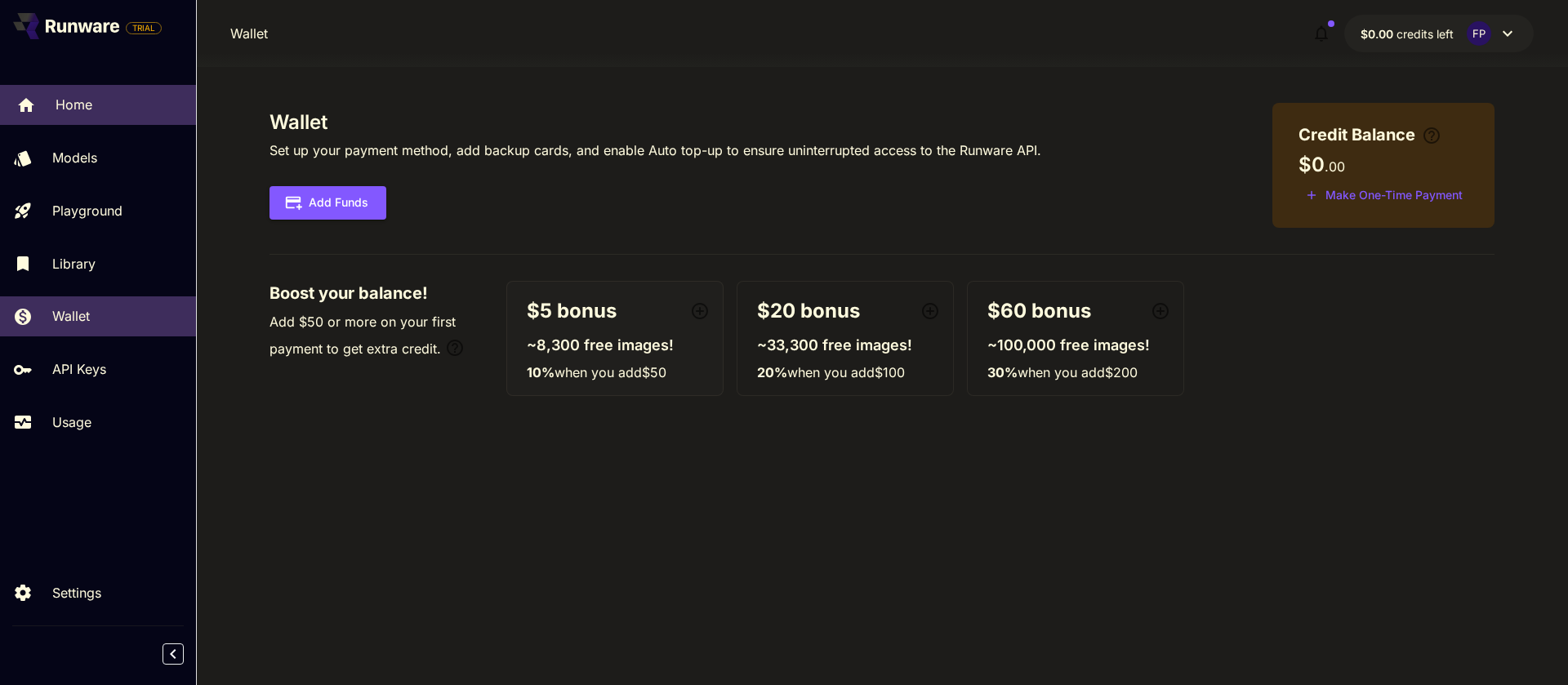 click on "Home" at bounding box center [74, 105] 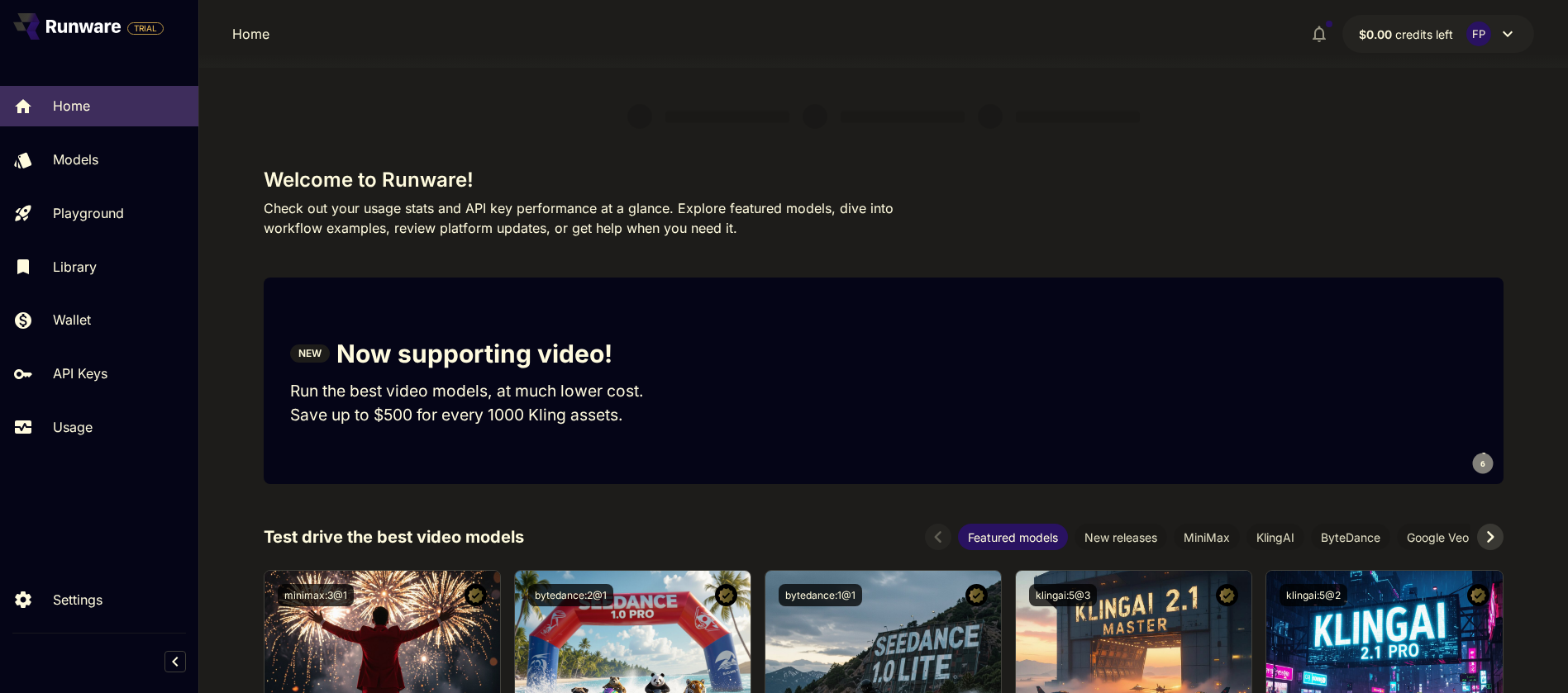 scroll, scrollTop: 0, scrollLeft: 0, axis: both 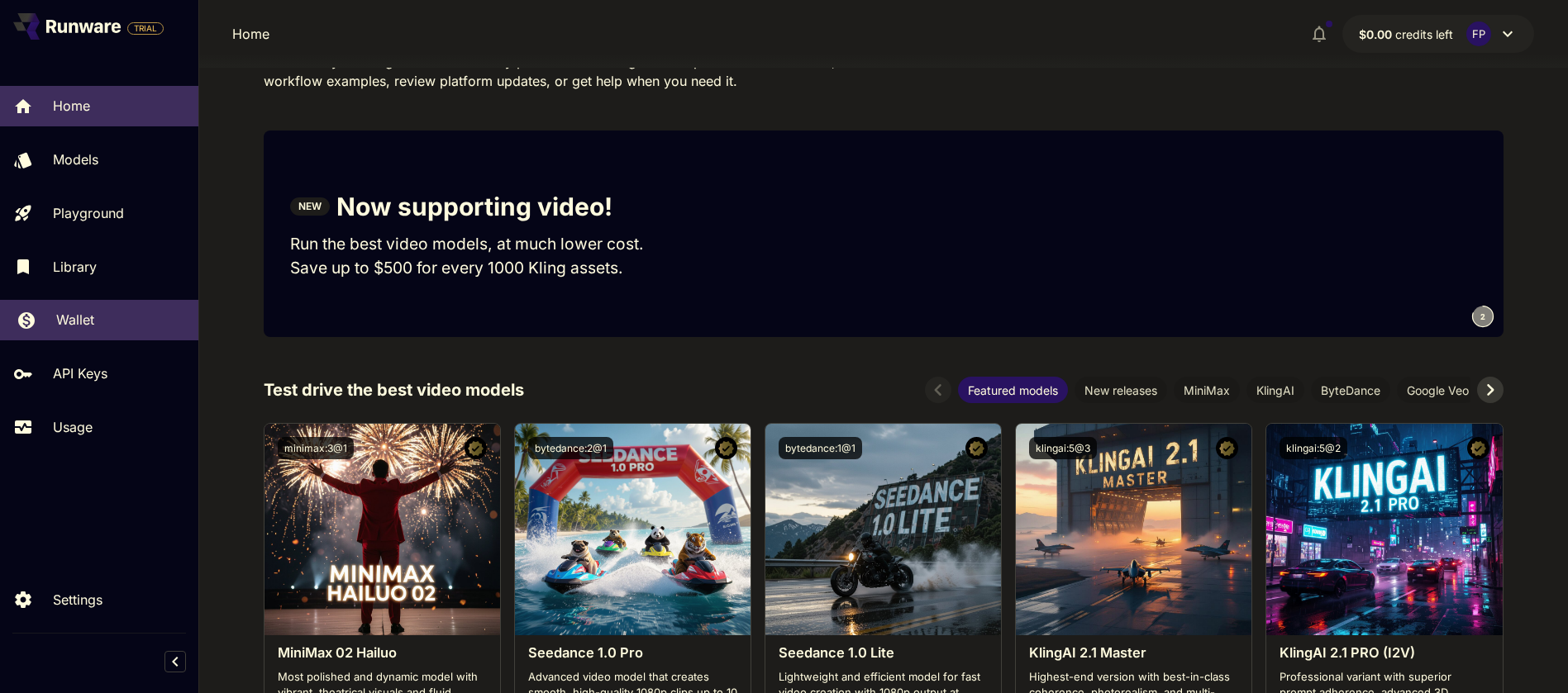 click on "Wallet" at bounding box center (121, 320) 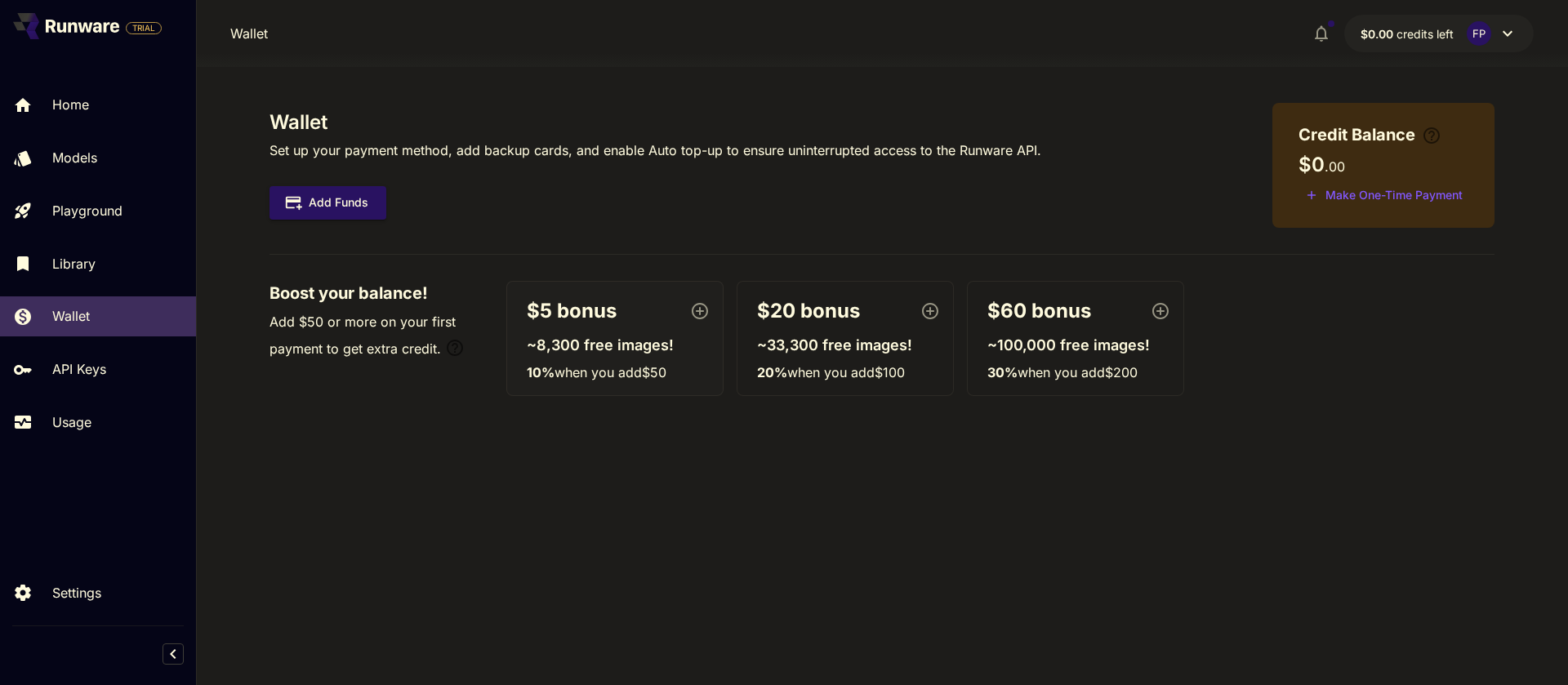 click on "FP" at bounding box center [1492, 33] 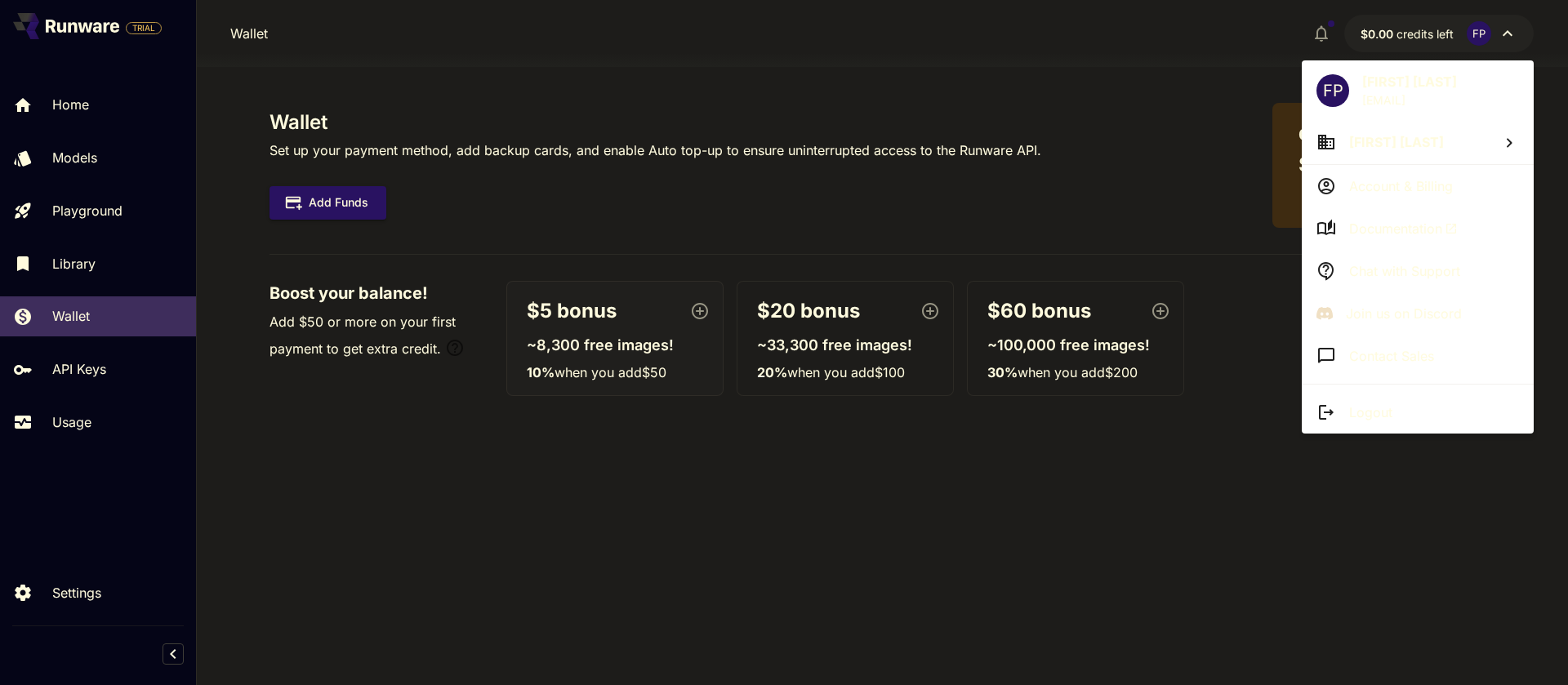 click on "Account & Billing" at bounding box center [1401, 186] 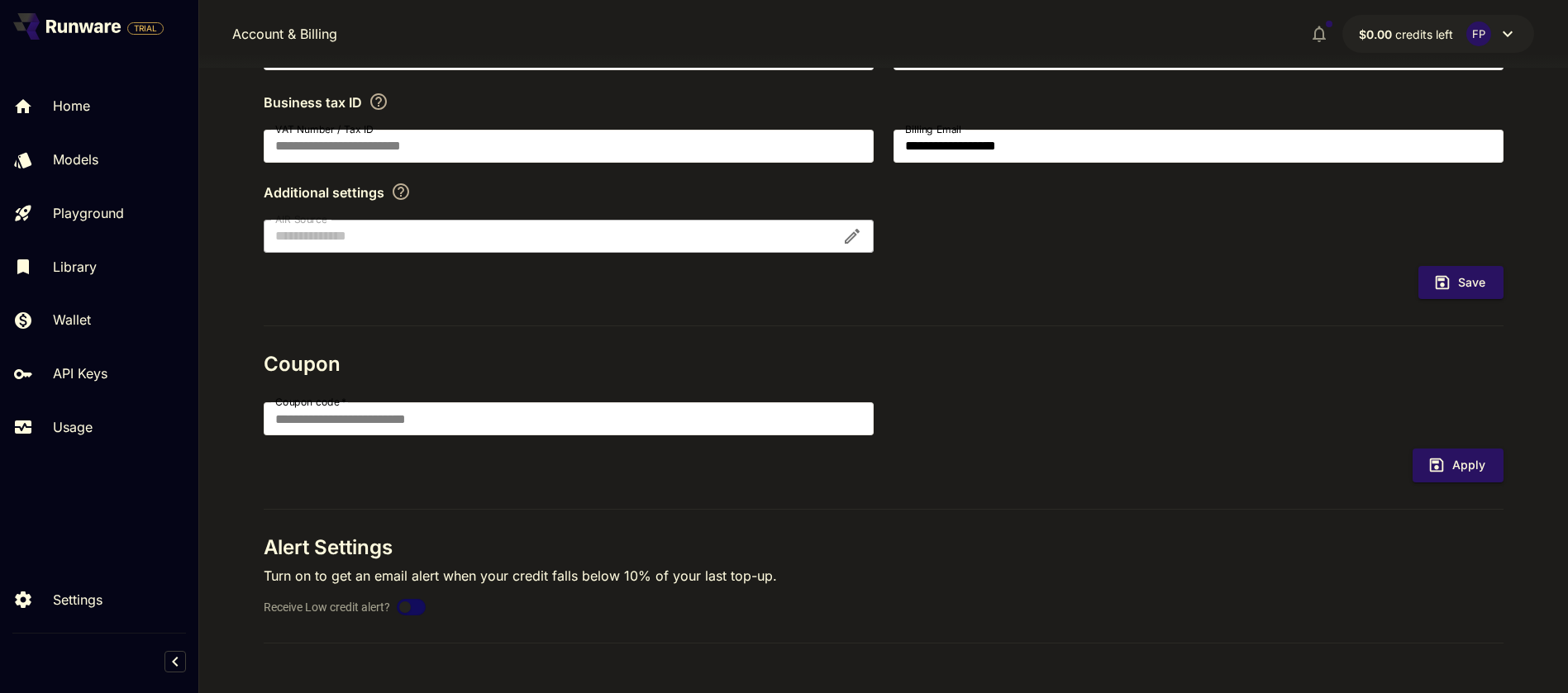 scroll, scrollTop: 478, scrollLeft: 0, axis: vertical 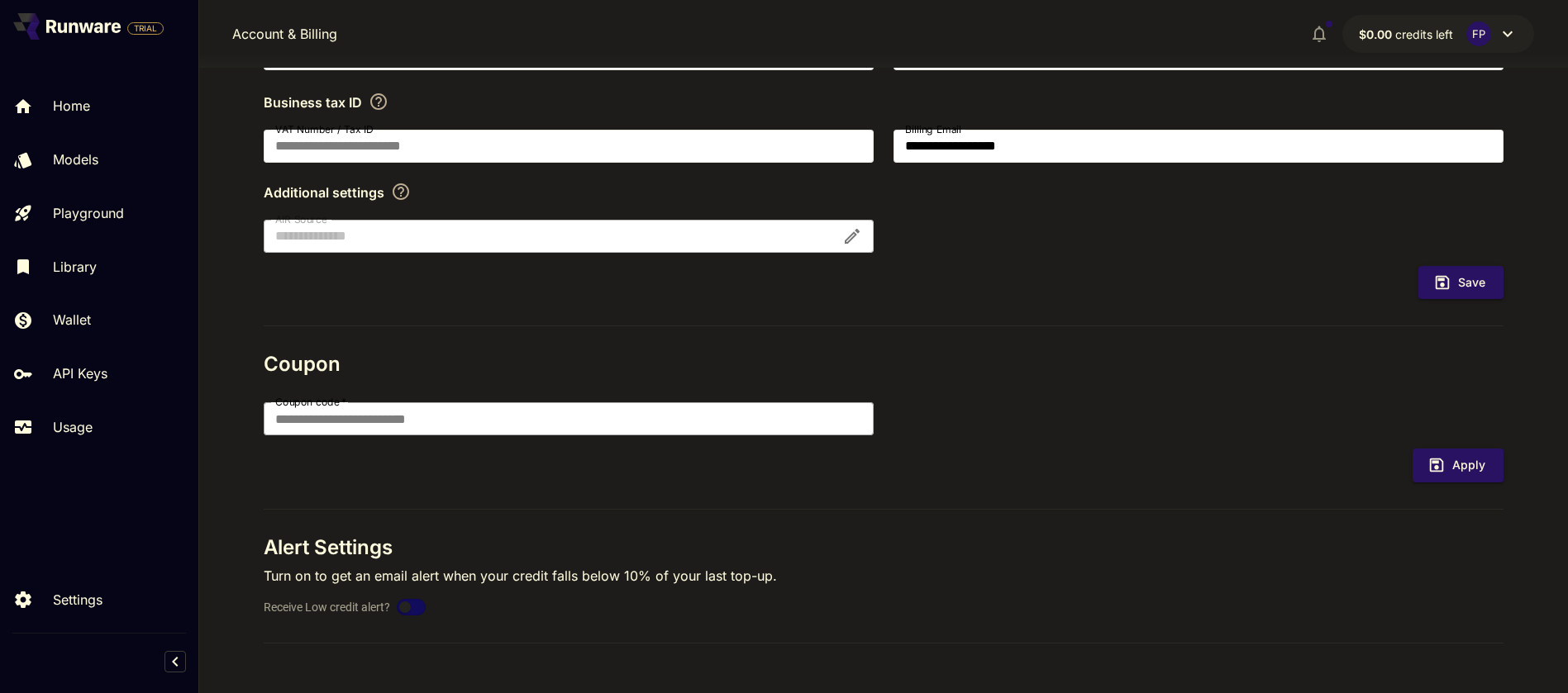 click on "Coupon code   *" at bounding box center (569, 419) 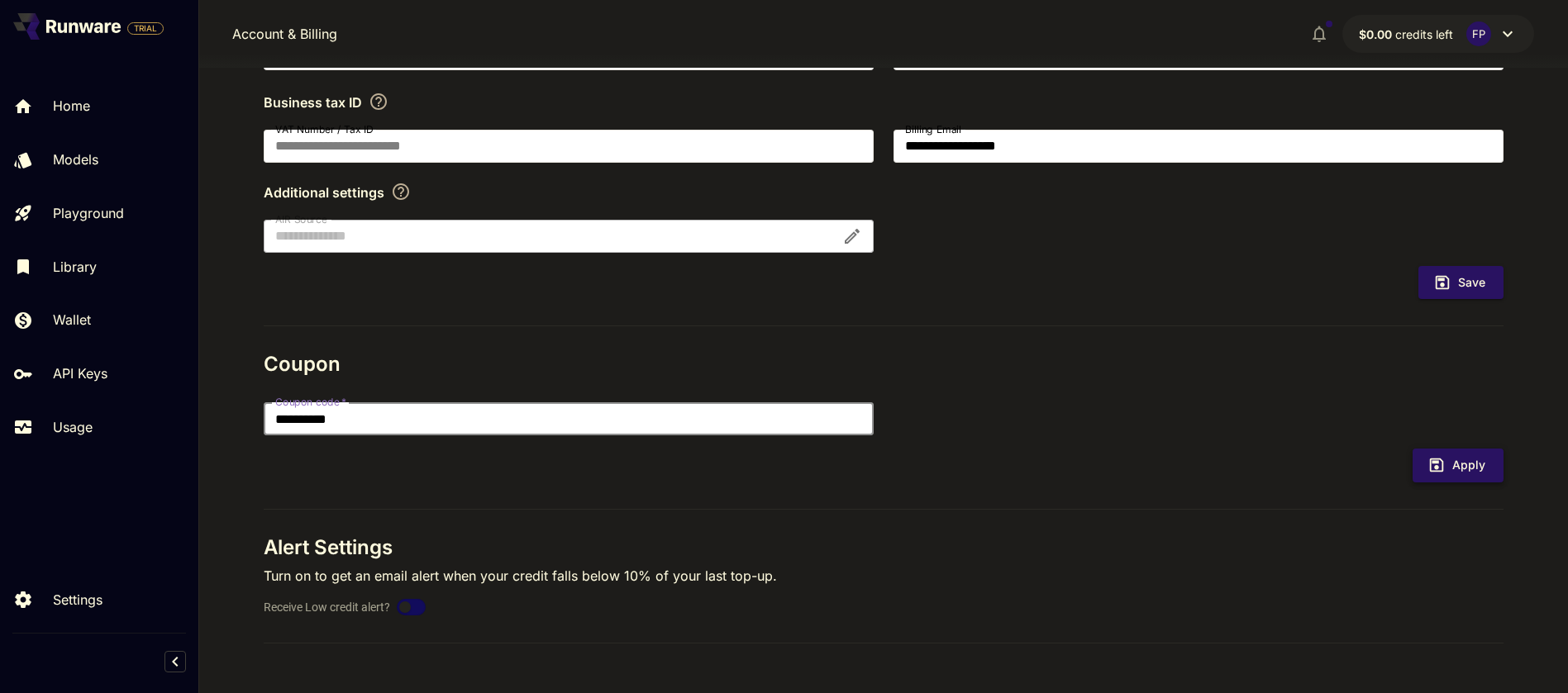 type on "**********" 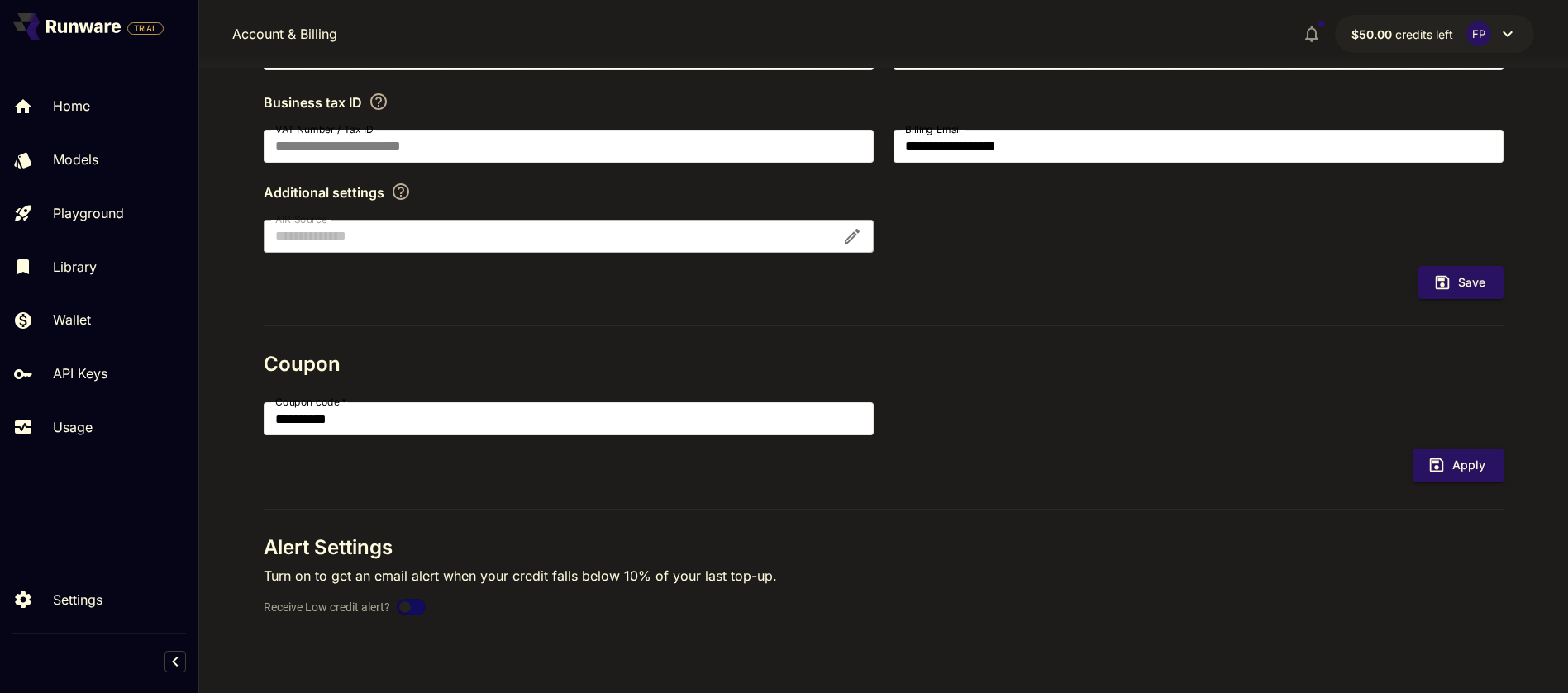 scroll, scrollTop: 479, scrollLeft: 0, axis: vertical 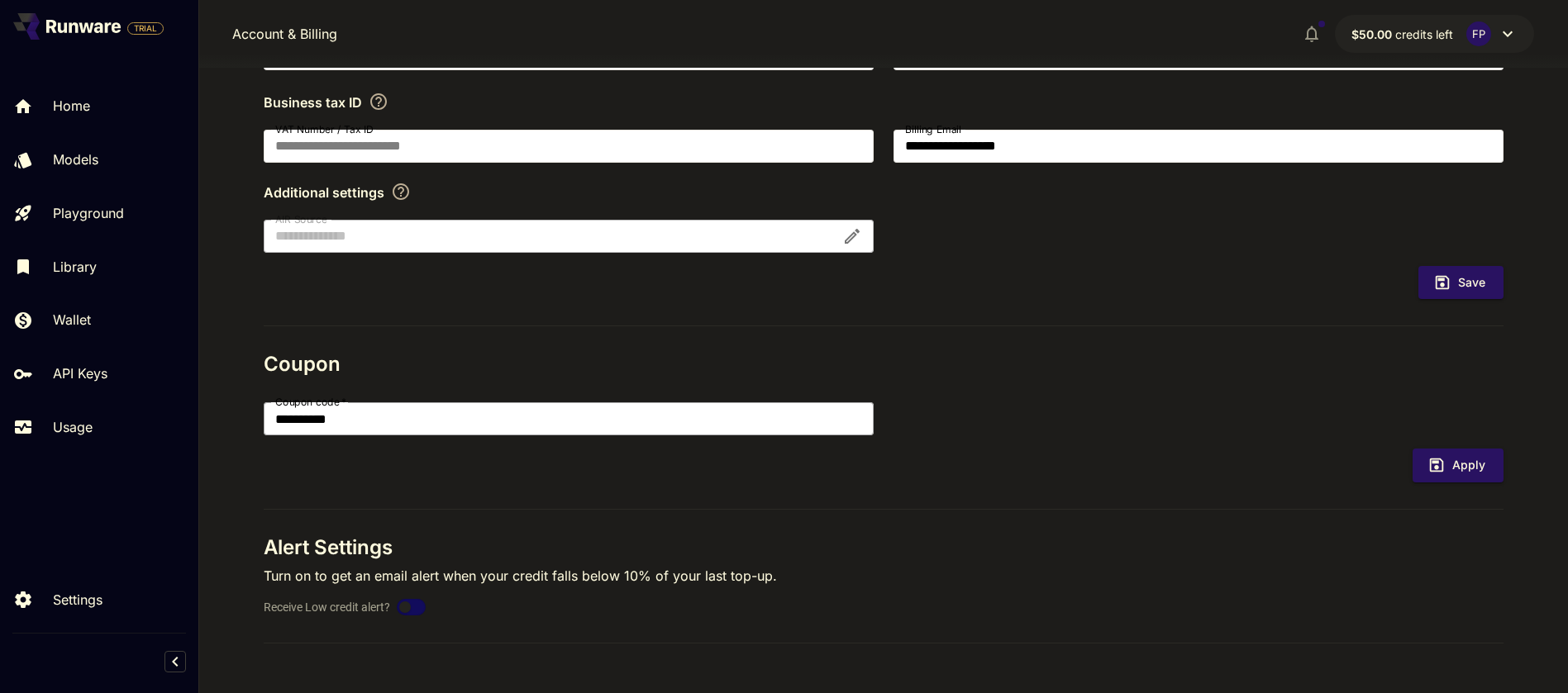 click on "**********" at bounding box center (569, 419) 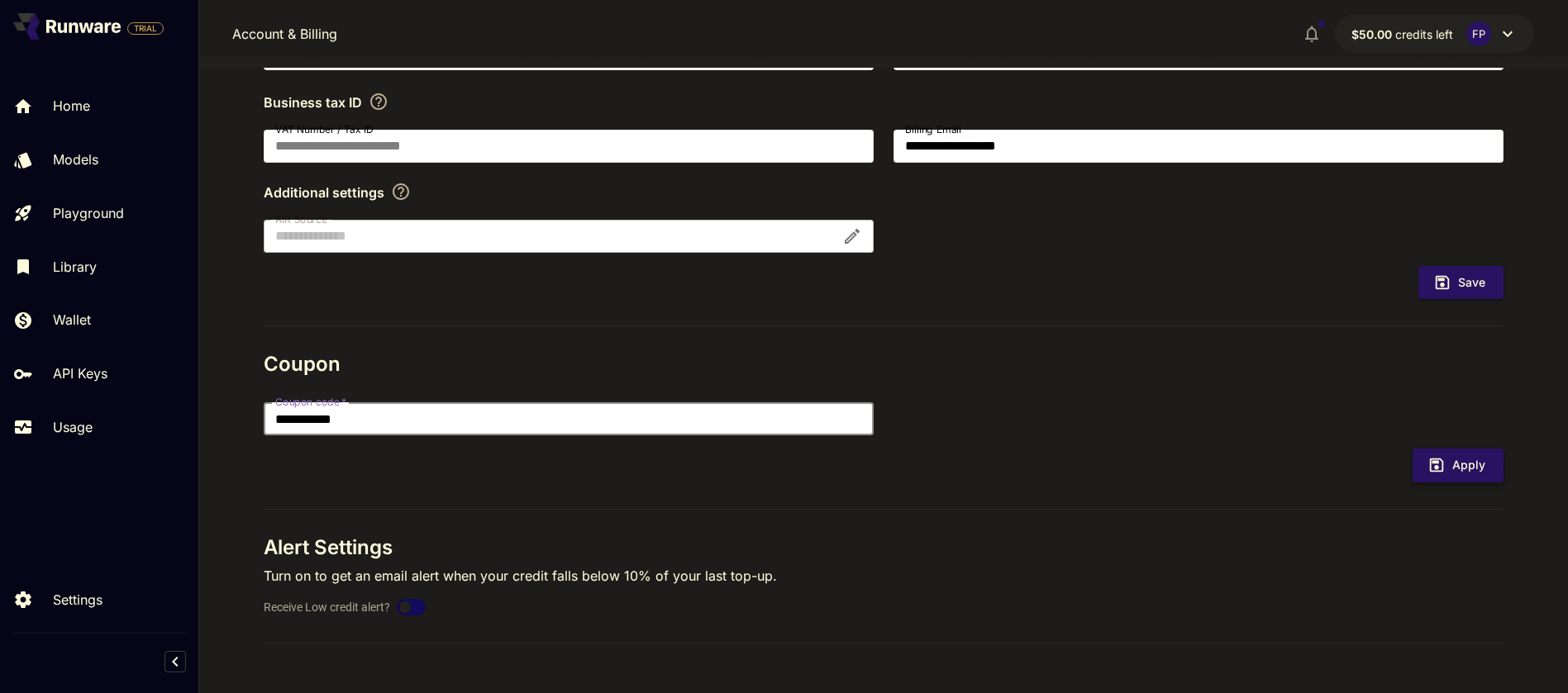 type on "**********" 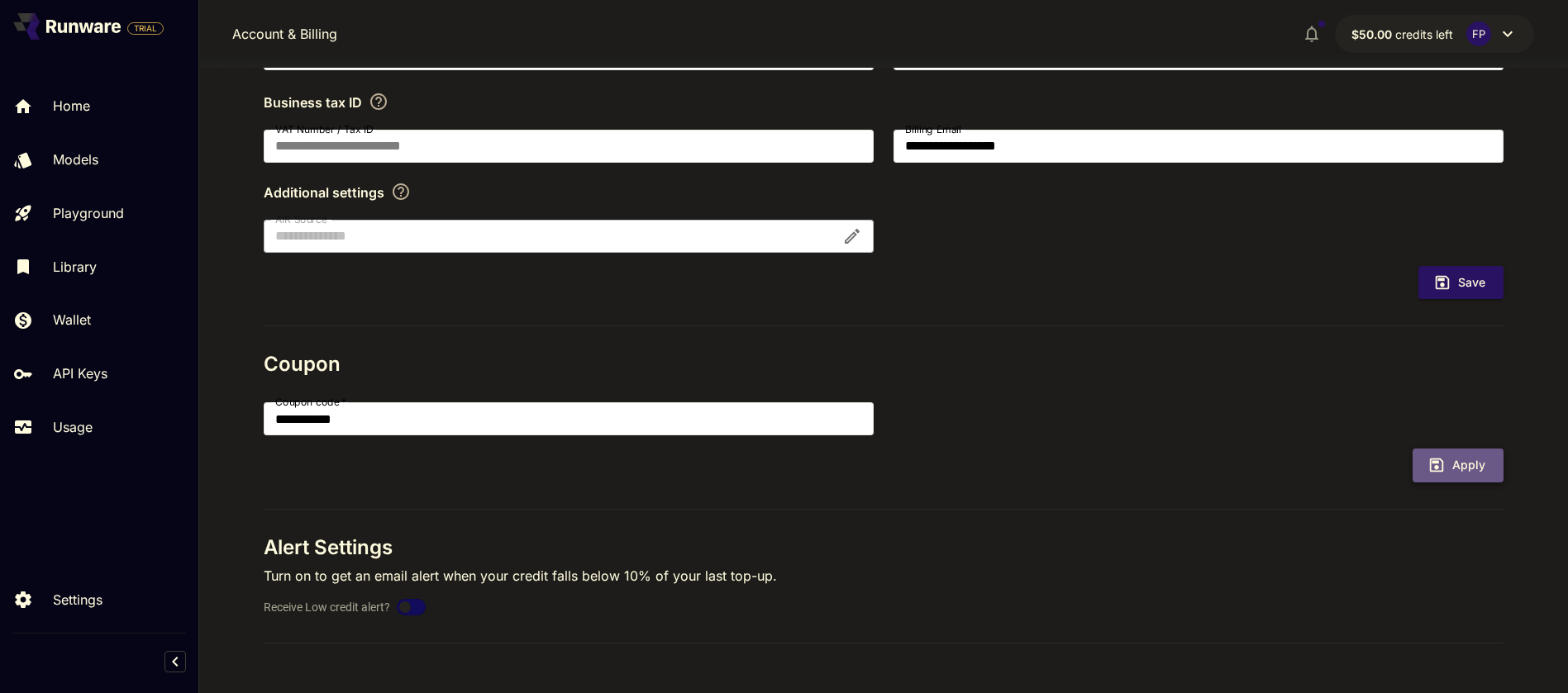 click 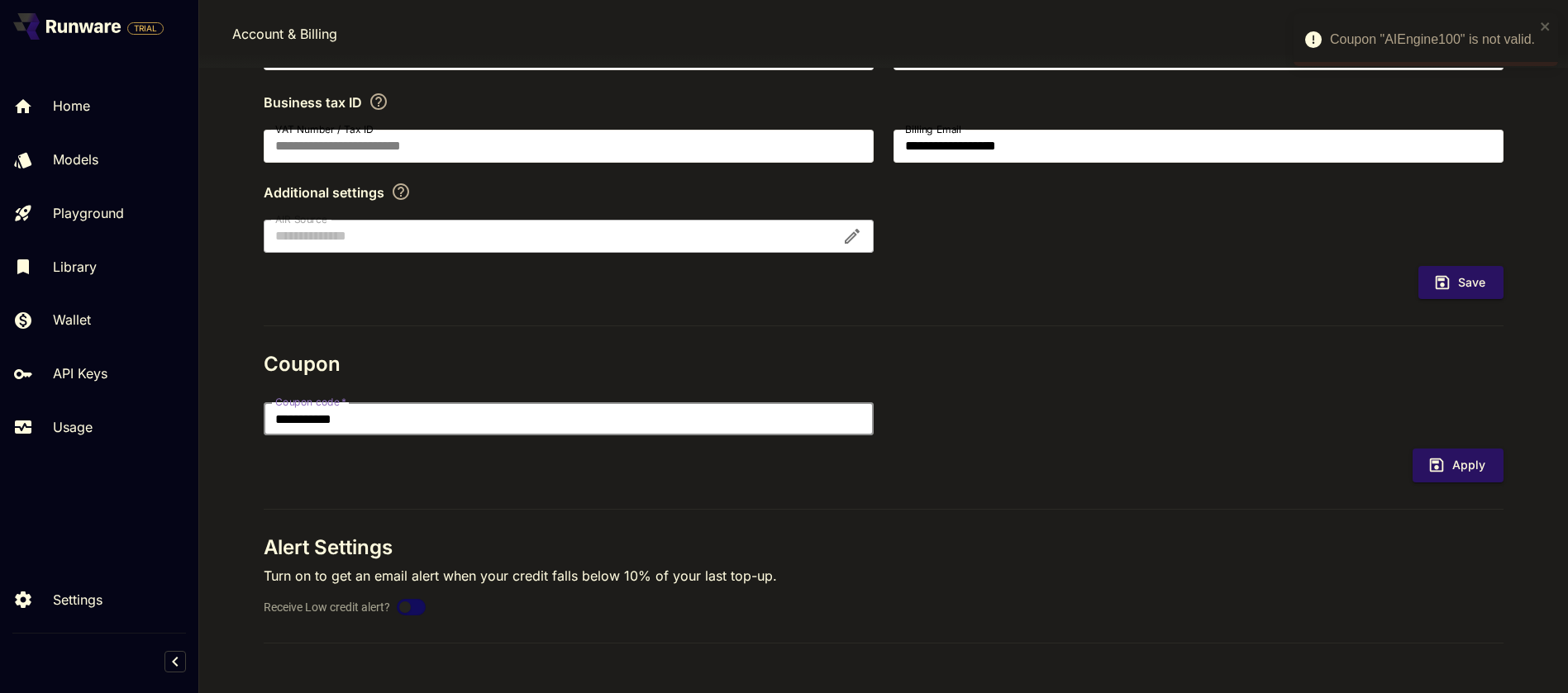 click on "**********" at bounding box center (569, 419) 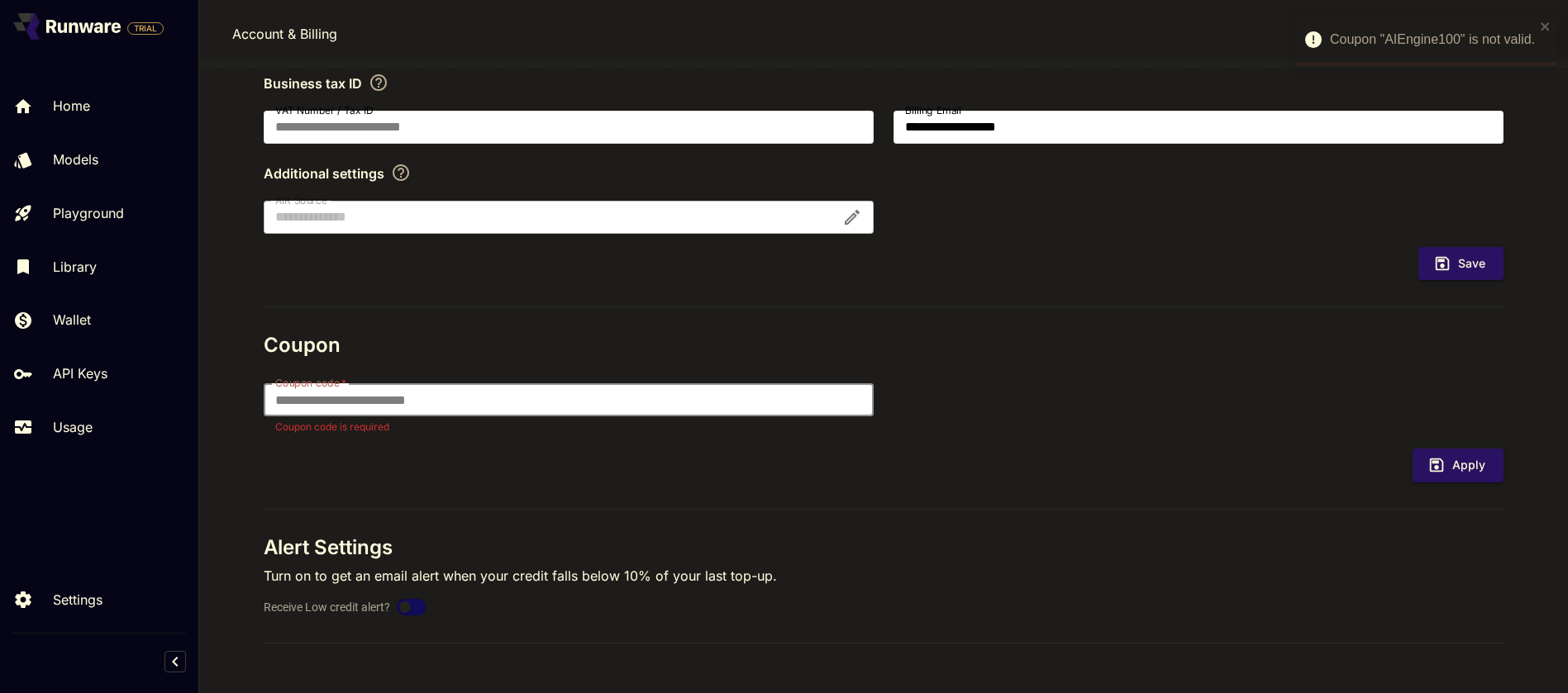 click on "**********" at bounding box center (884, 246) 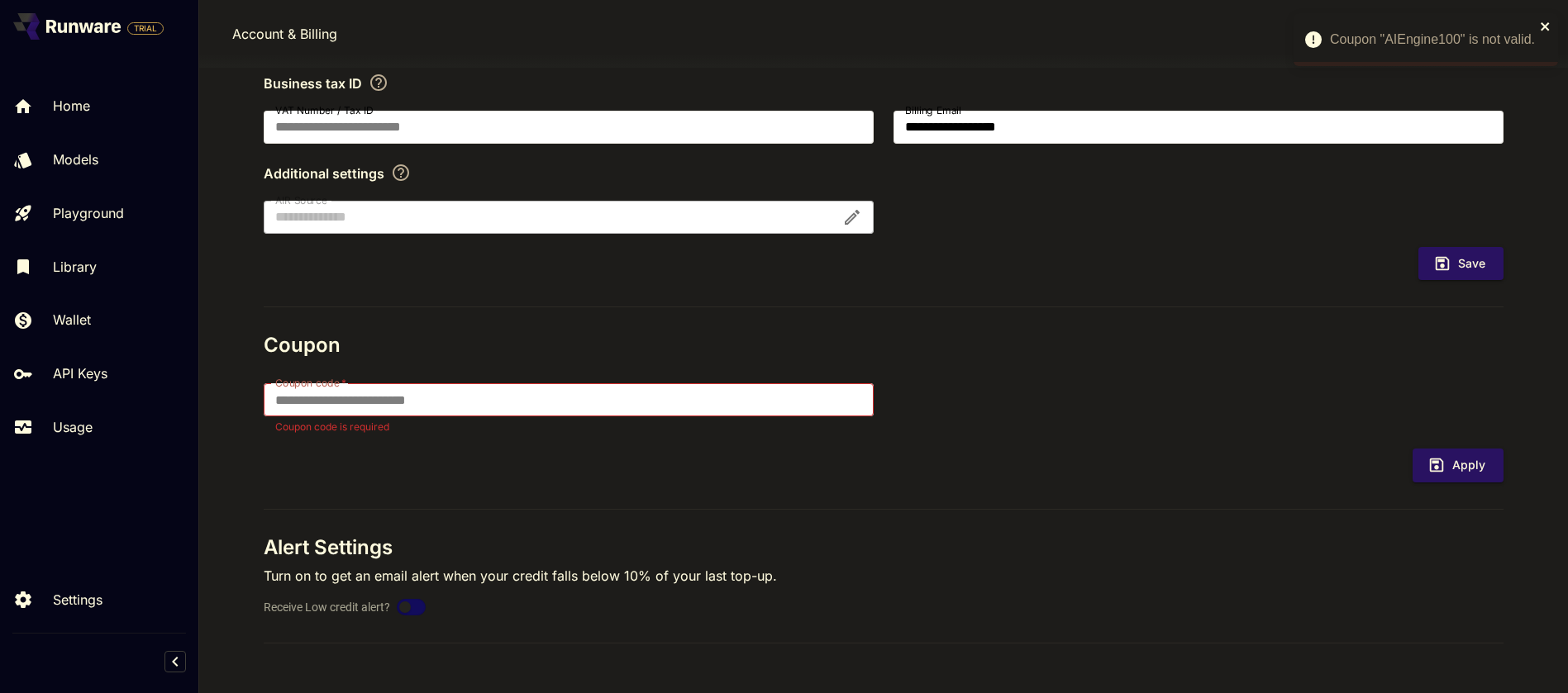 click 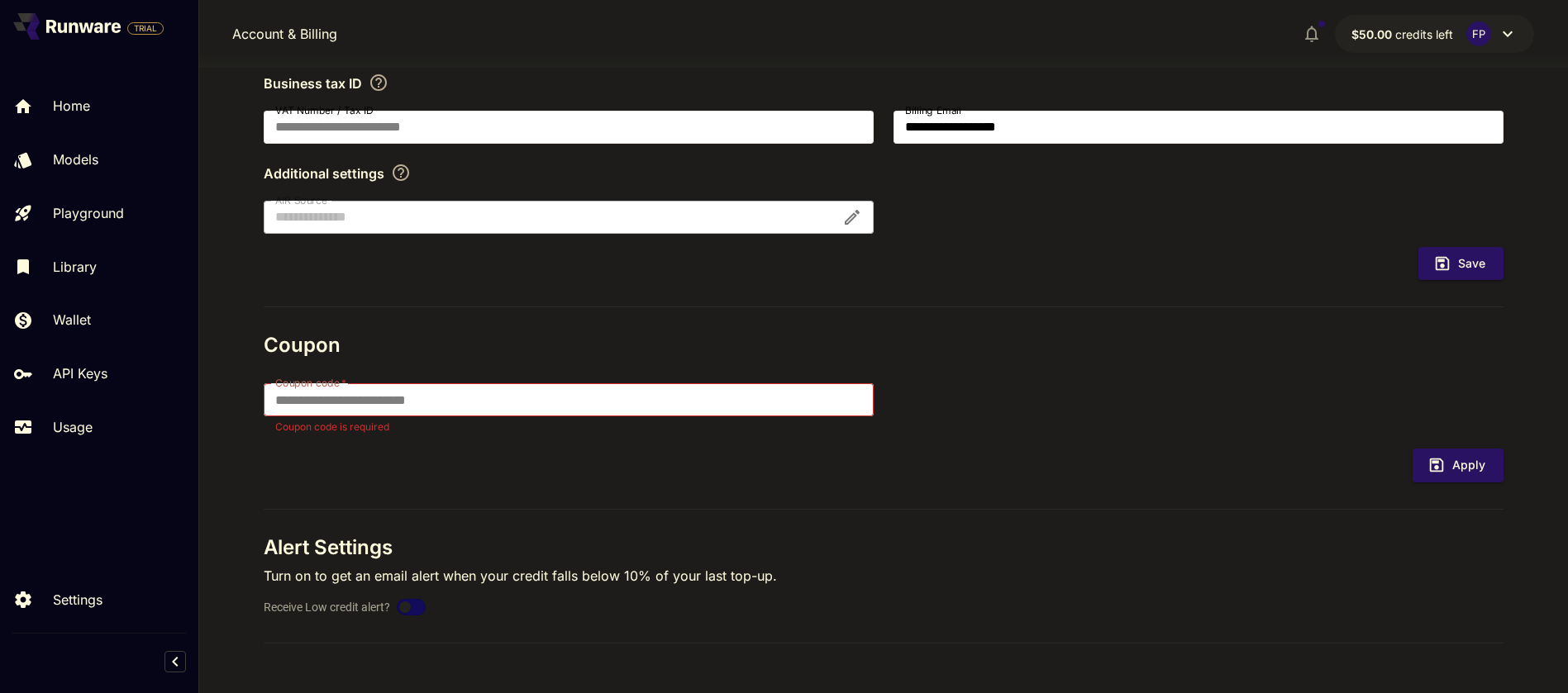 scroll, scrollTop: 502, scrollLeft: 0, axis: vertical 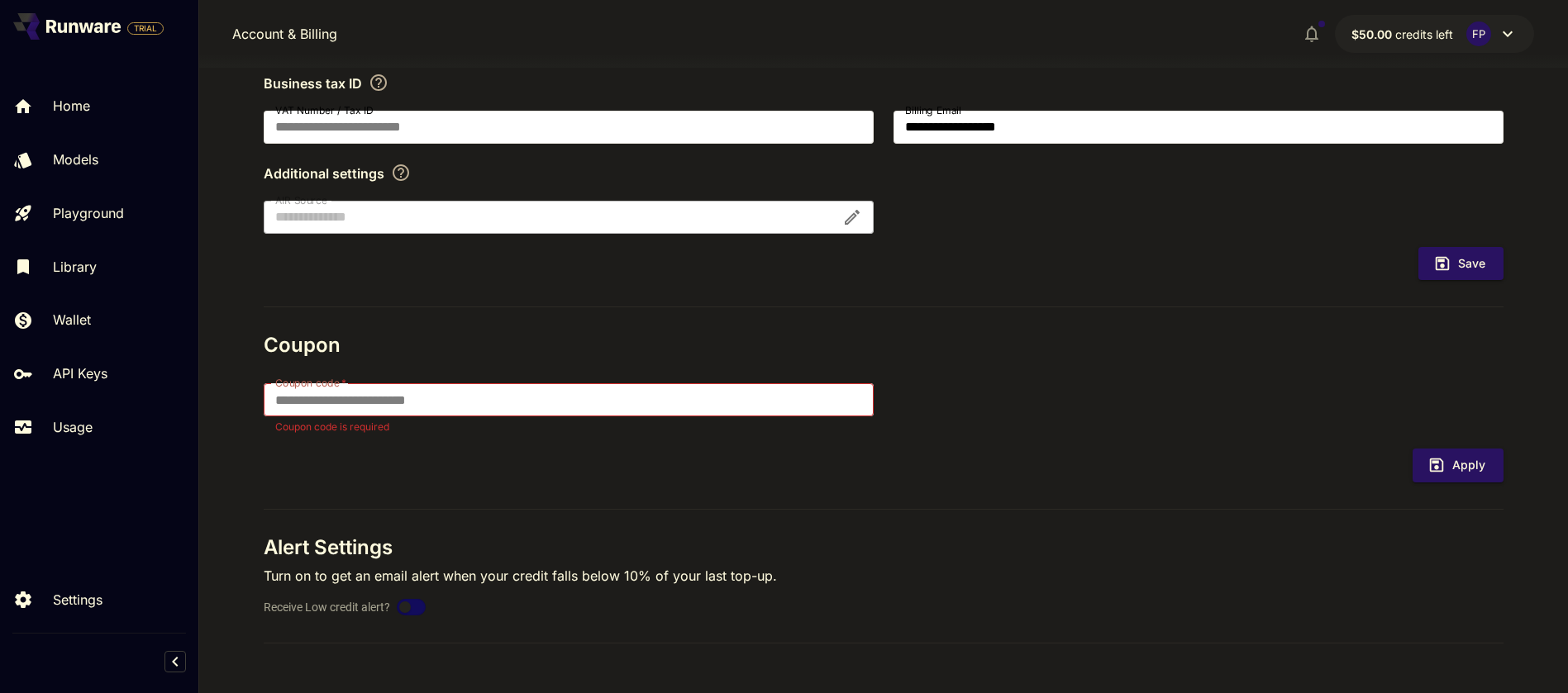click on "Coupon code is required" at bounding box center [569, 427] 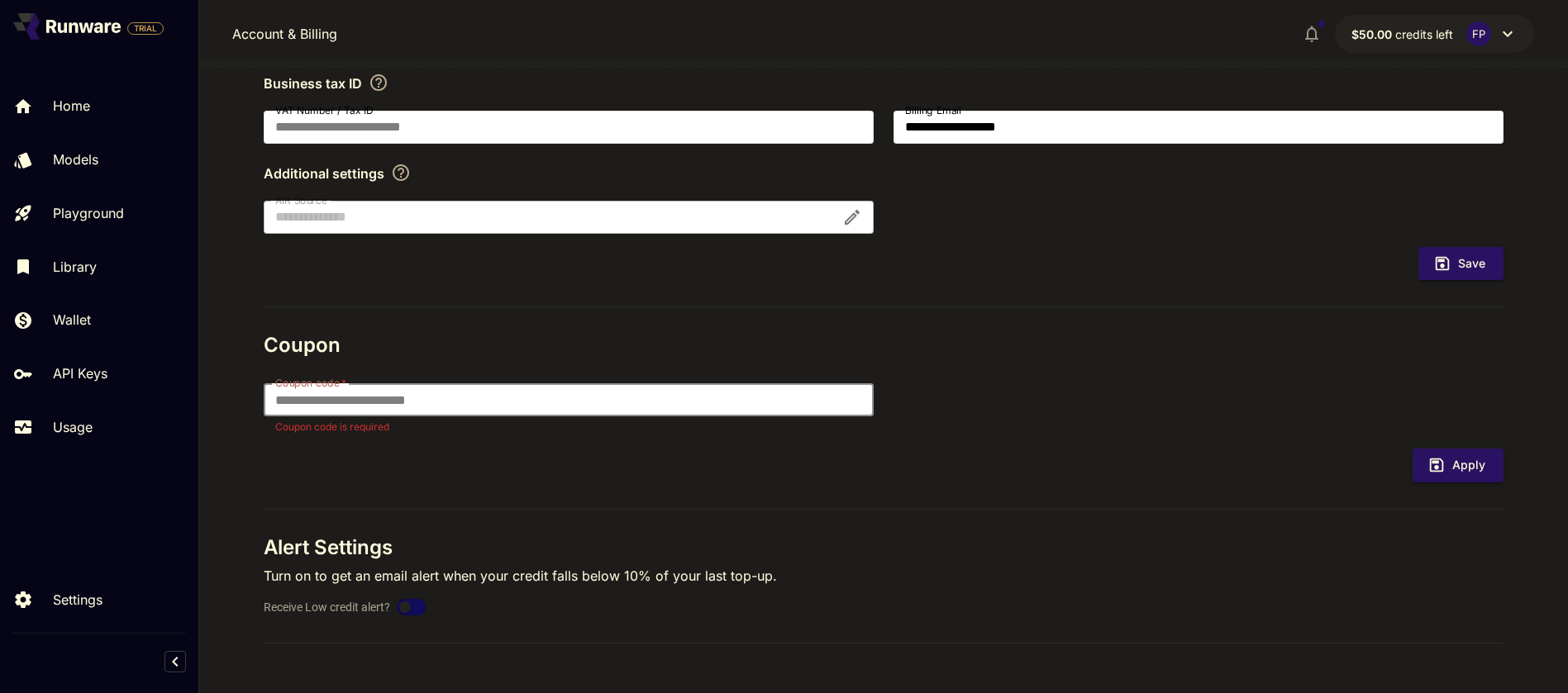 click on "Coupon code   *" at bounding box center (569, 400) 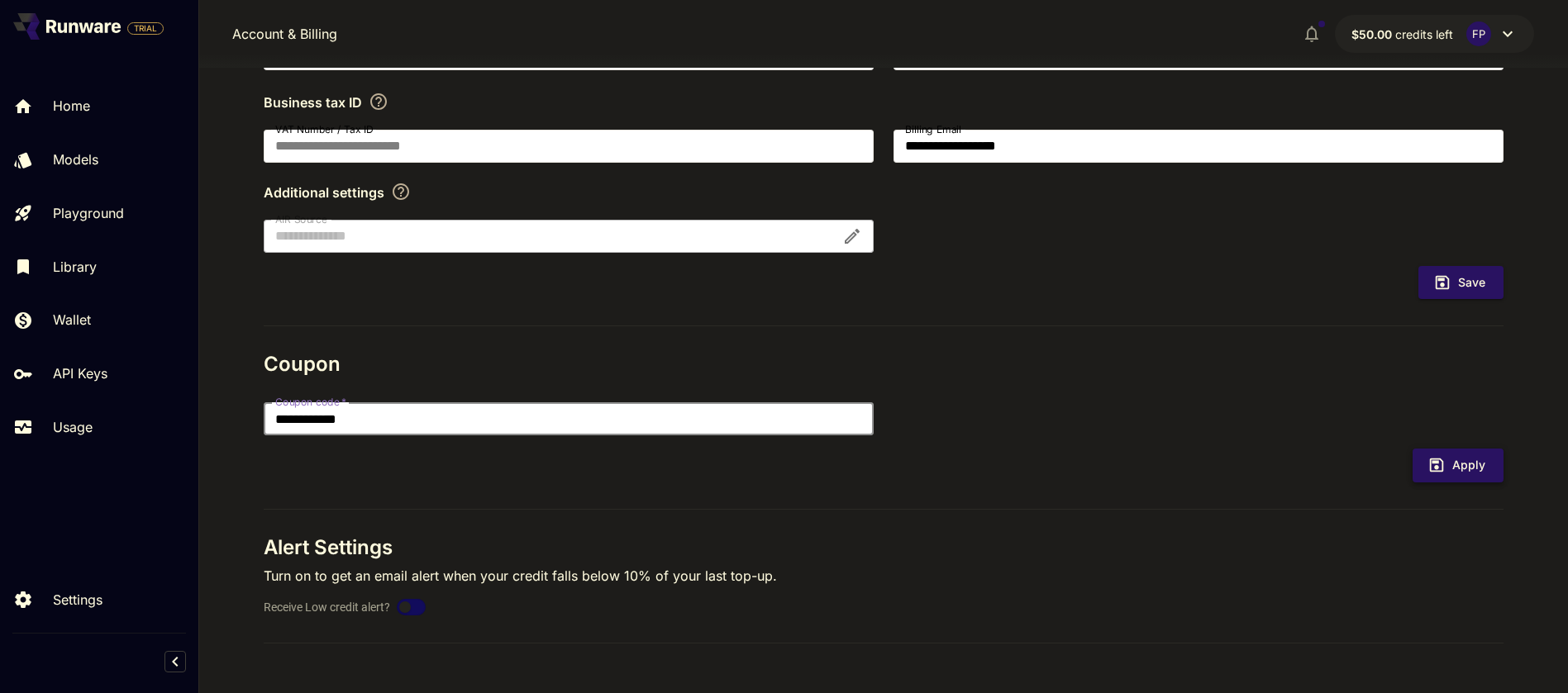 type on "**********" 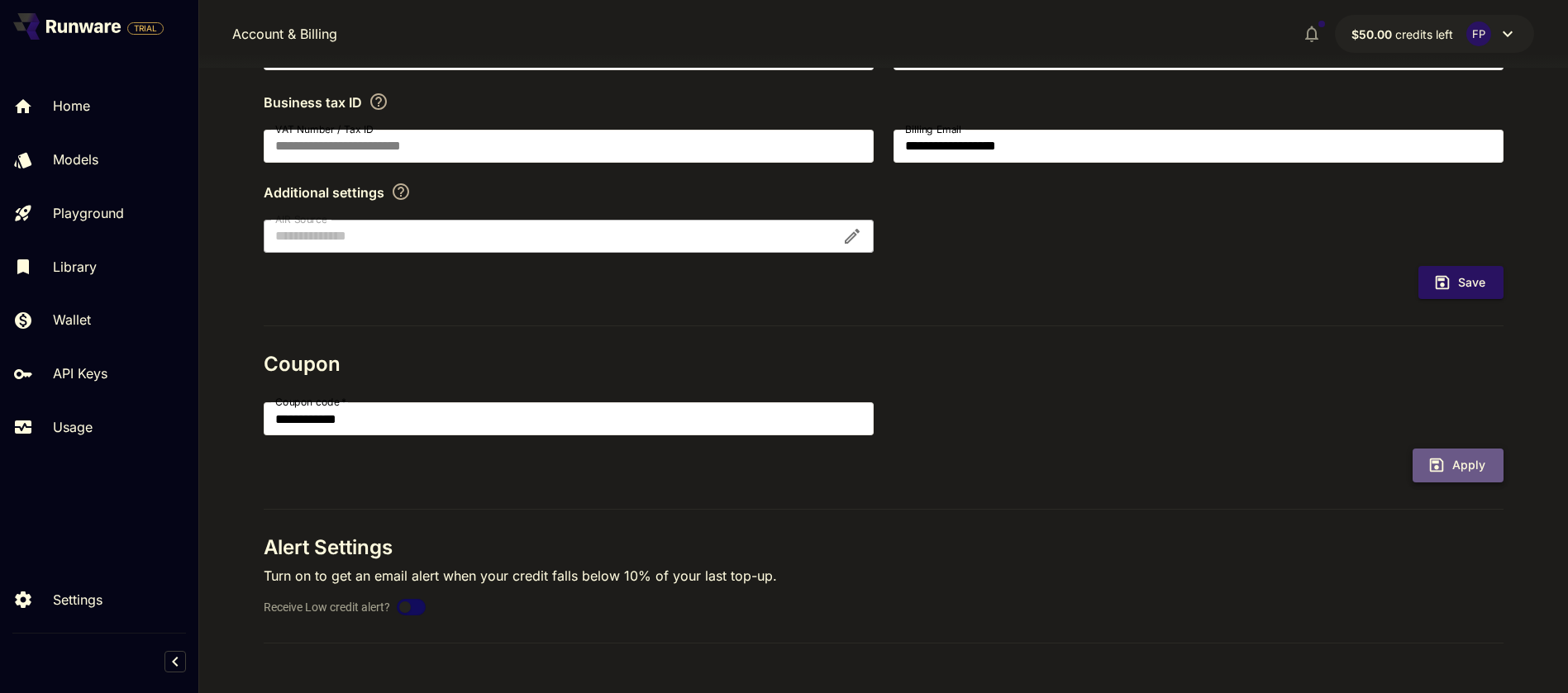 click on "Apply" at bounding box center (1458, 465) 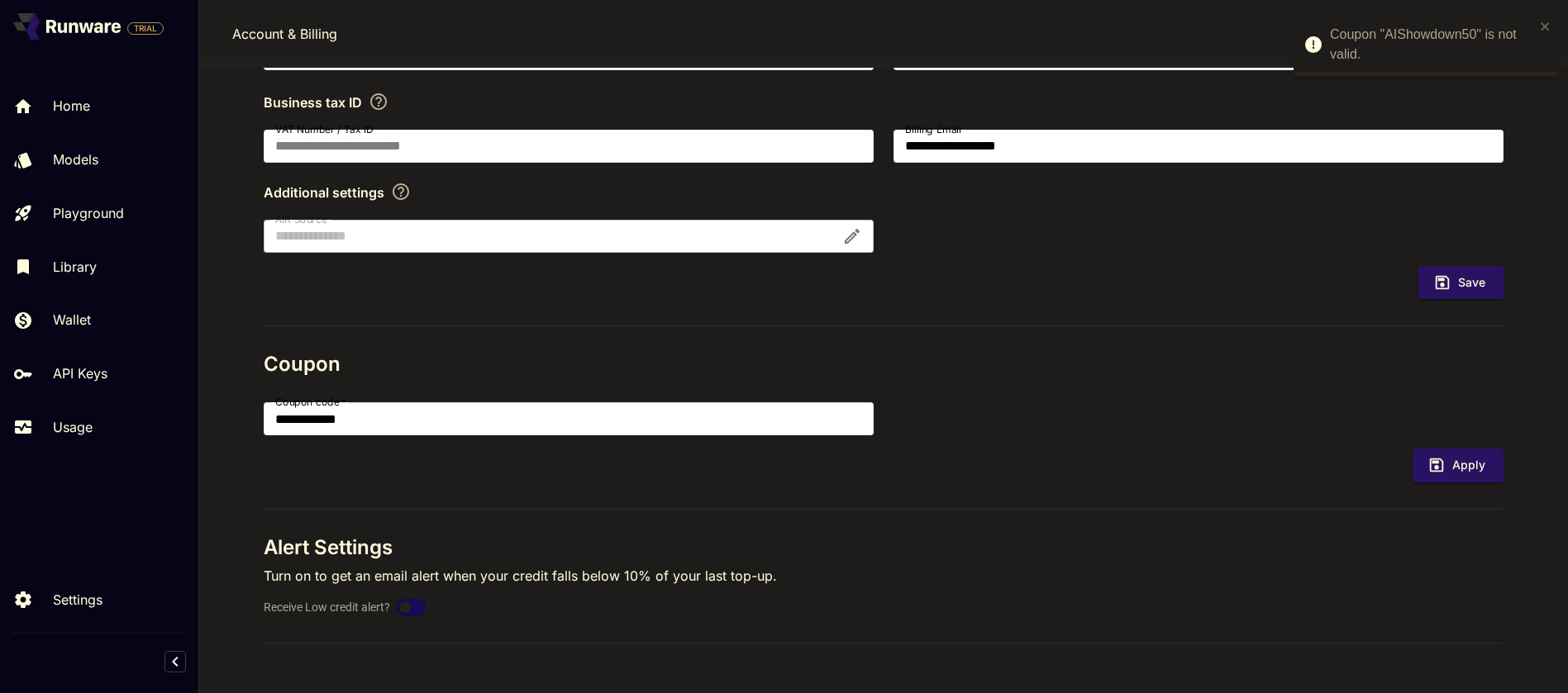 click on "Coupon "AIShowdown50" is not valid." at bounding box center [1426, 45] 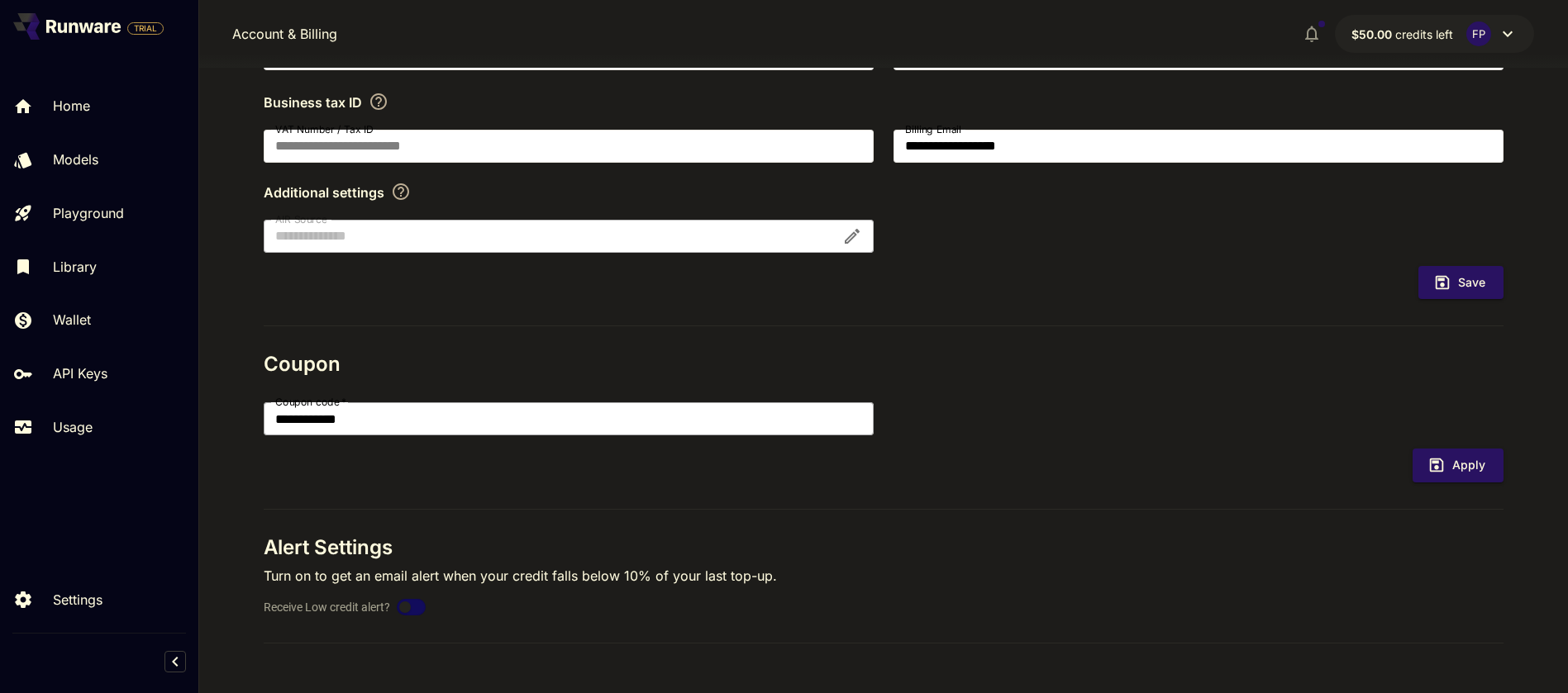 click on "**********" at bounding box center (569, 419) 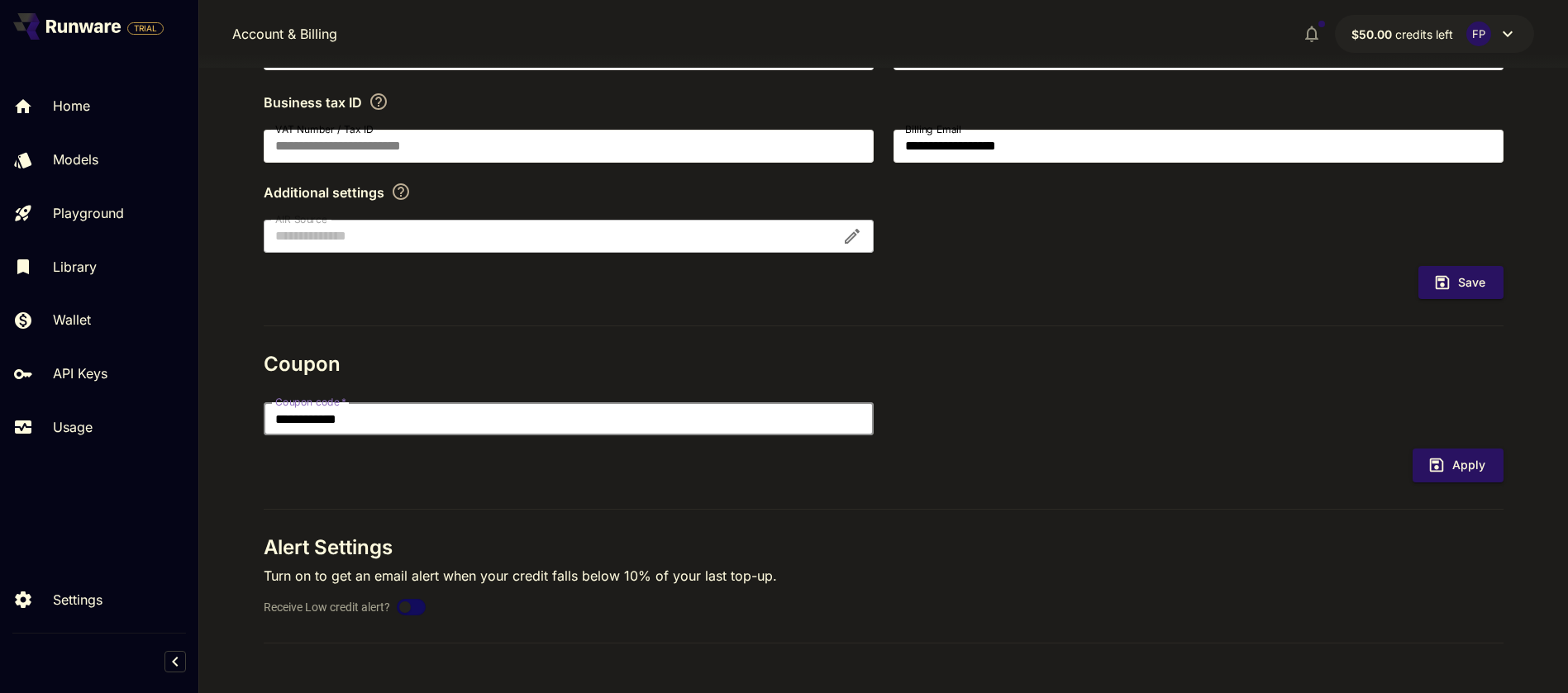 click on "**********" at bounding box center [569, 419] 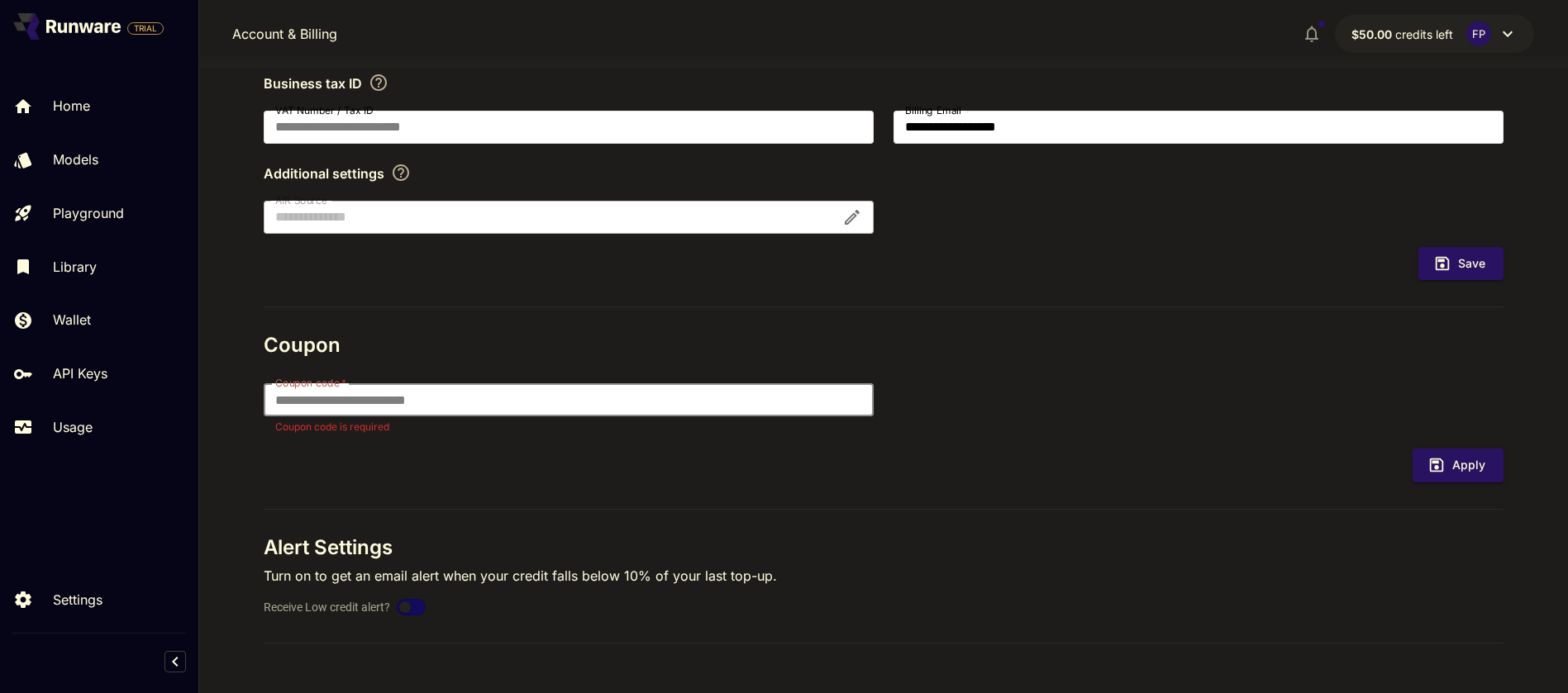 type 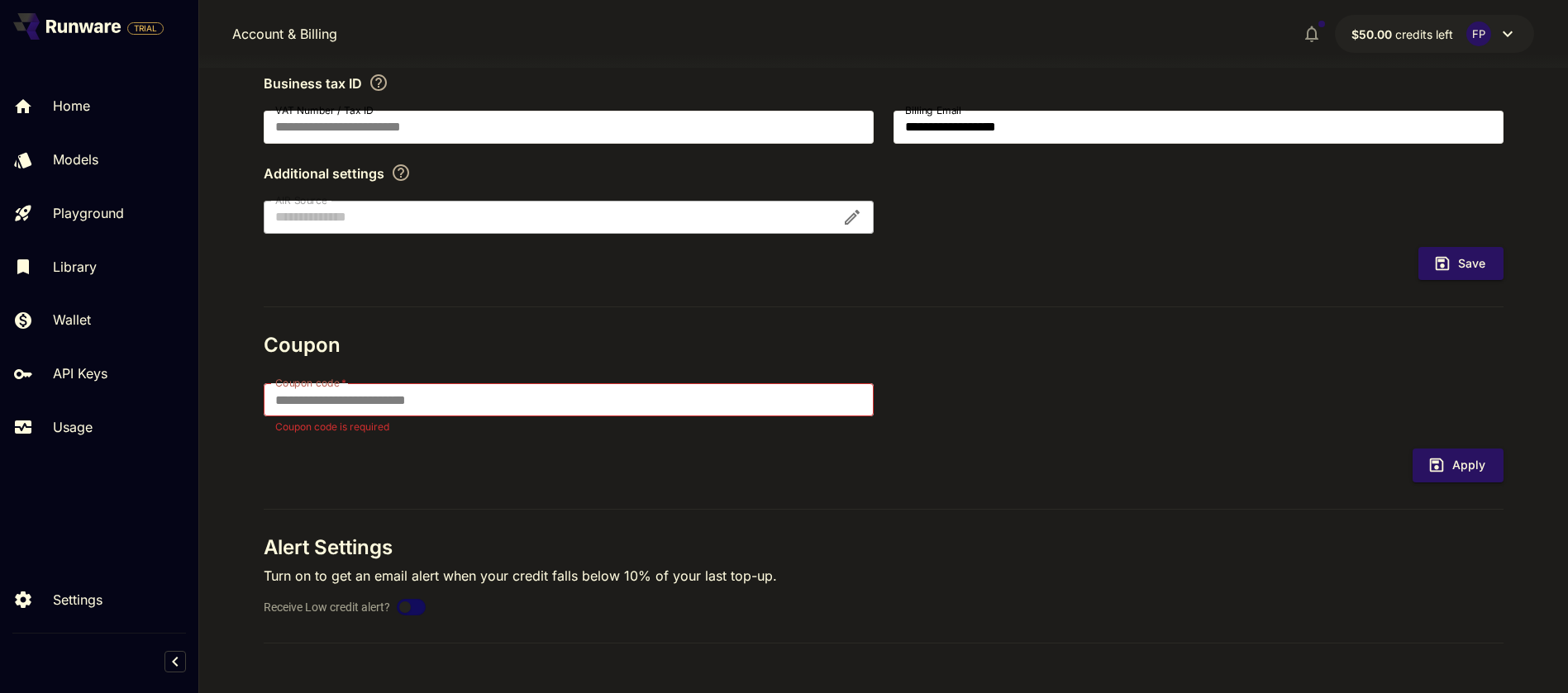 click on "Coupon" at bounding box center [884, 345] 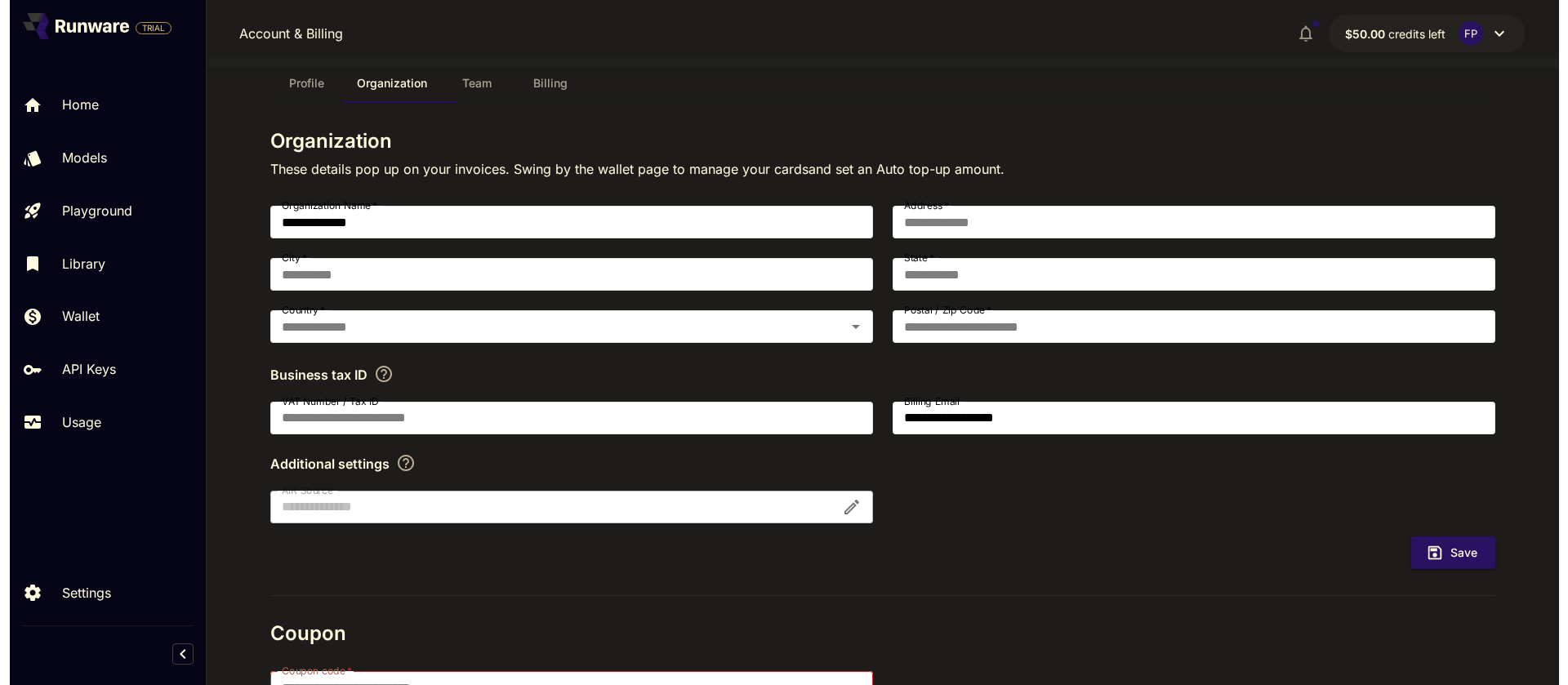 scroll, scrollTop: 0, scrollLeft: 0, axis: both 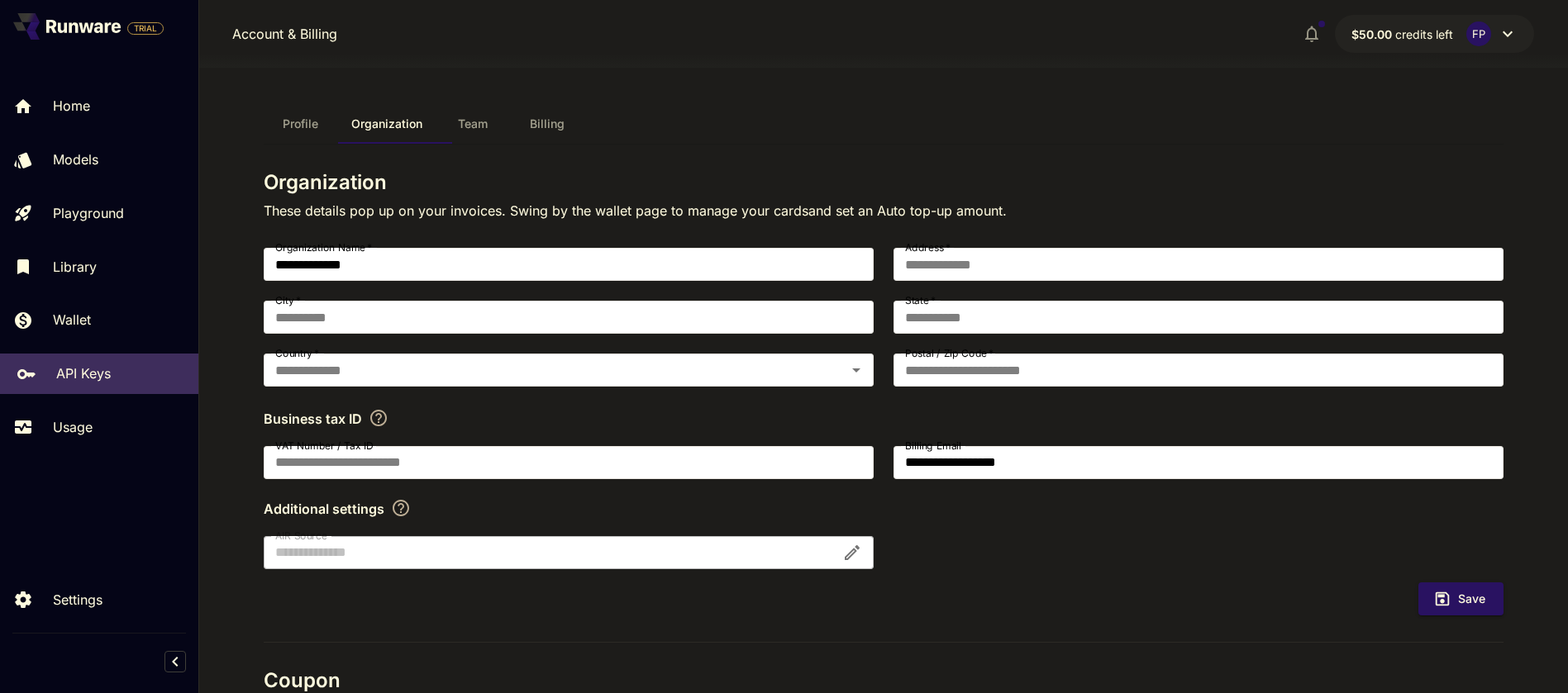 click on "API Keys" at bounding box center (83, 373) 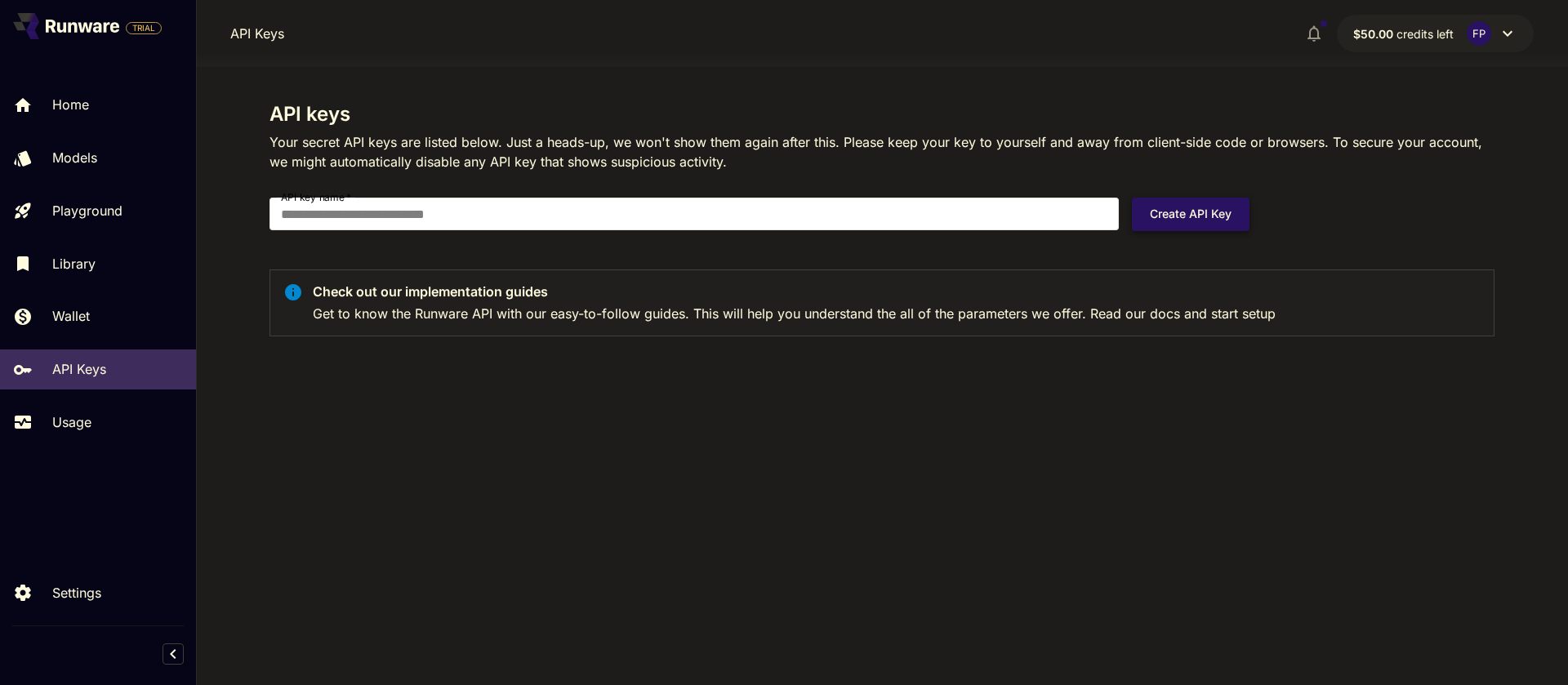 click on "Create API Key" at bounding box center (1191, 214) 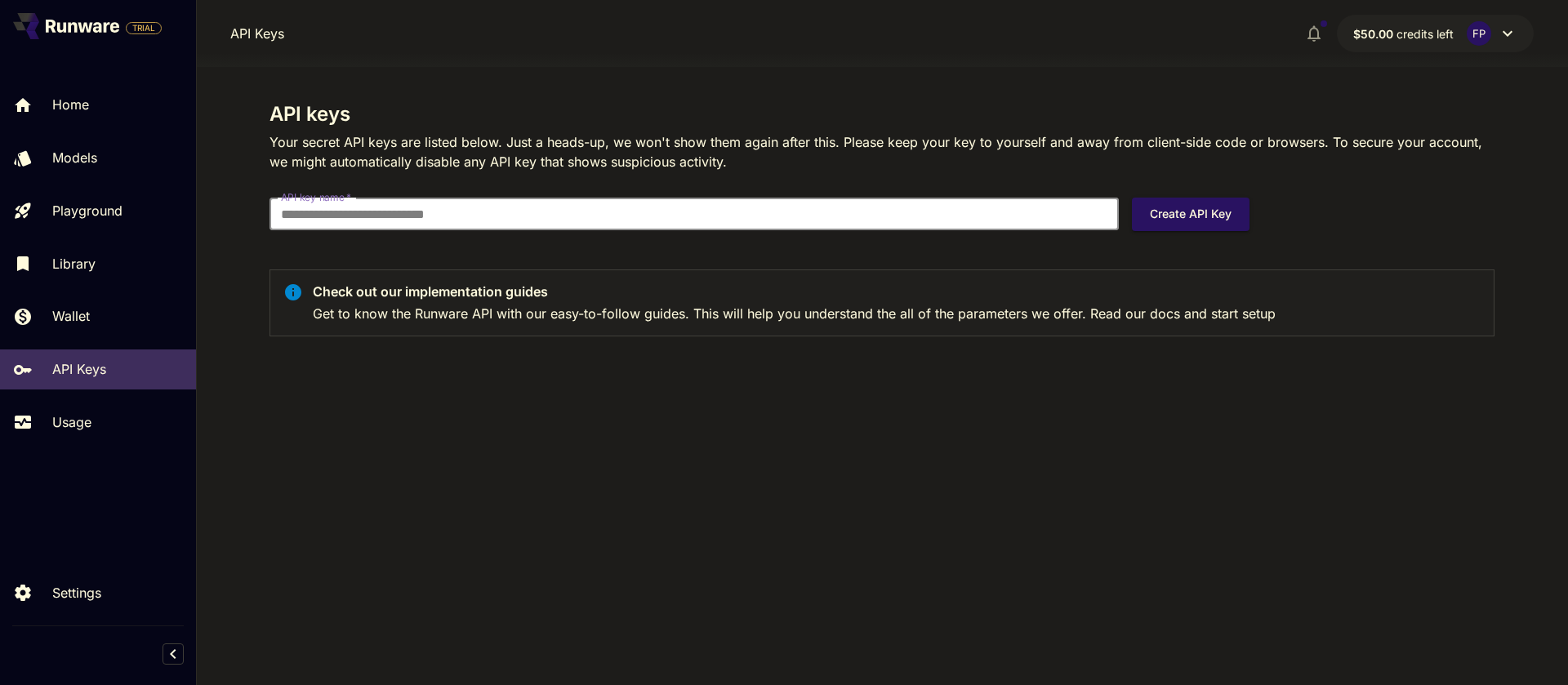click on "API key name   *" at bounding box center (694, 214) 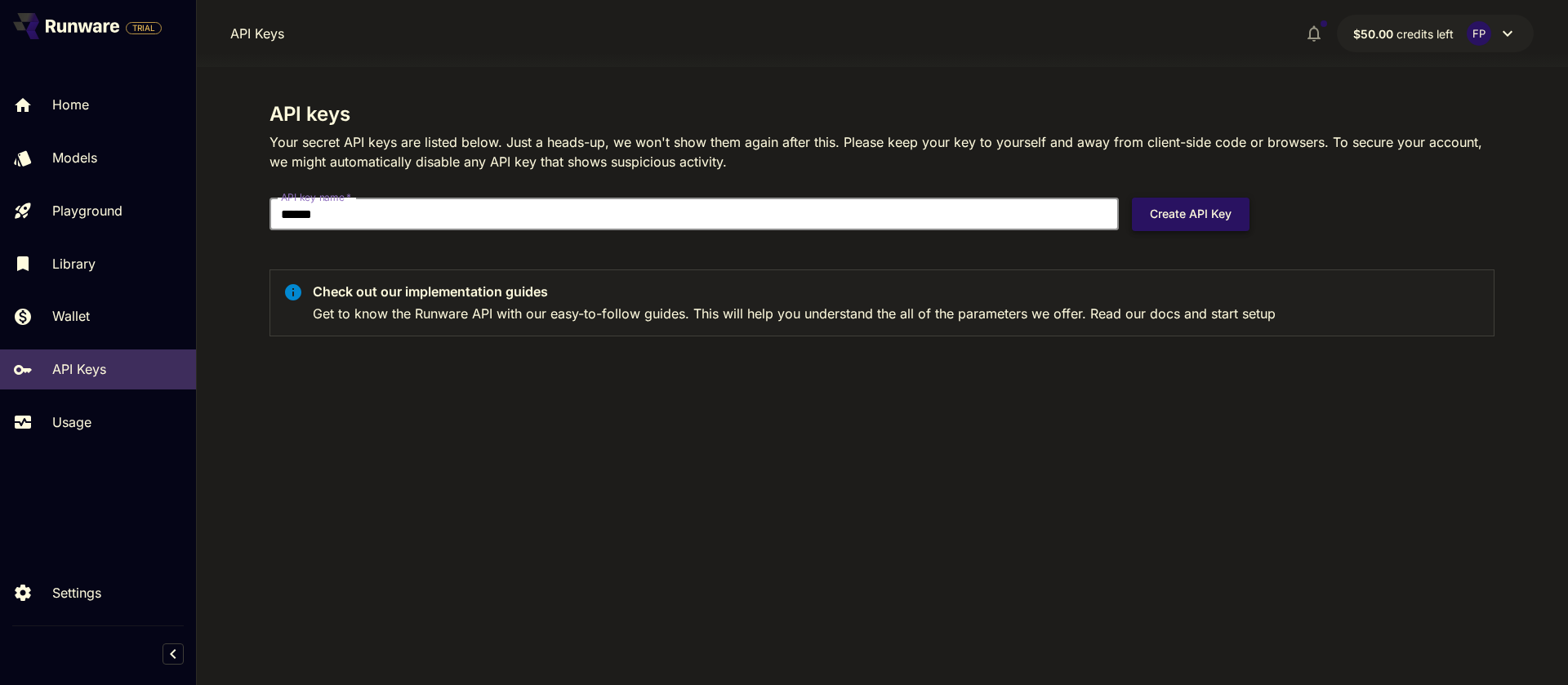 type on "******" 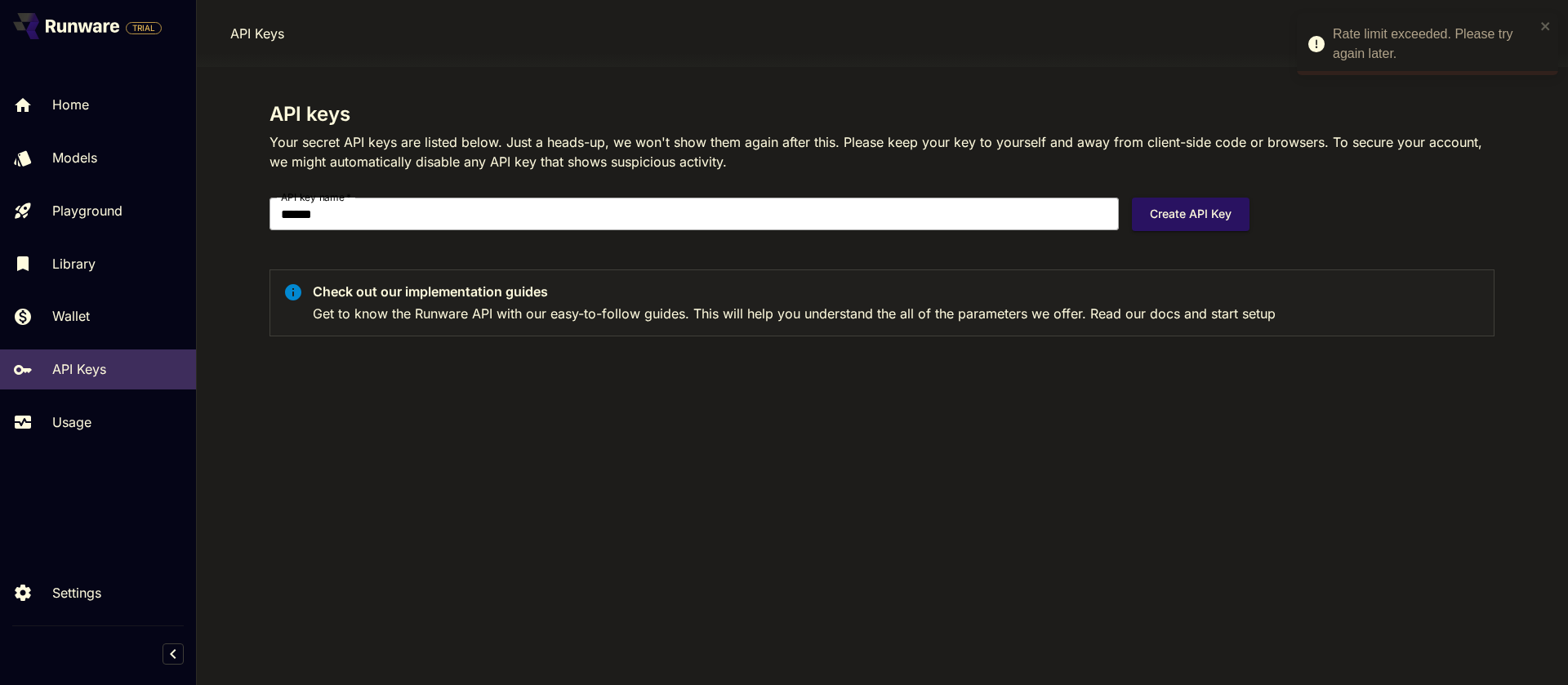click on "******" at bounding box center [694, 214] 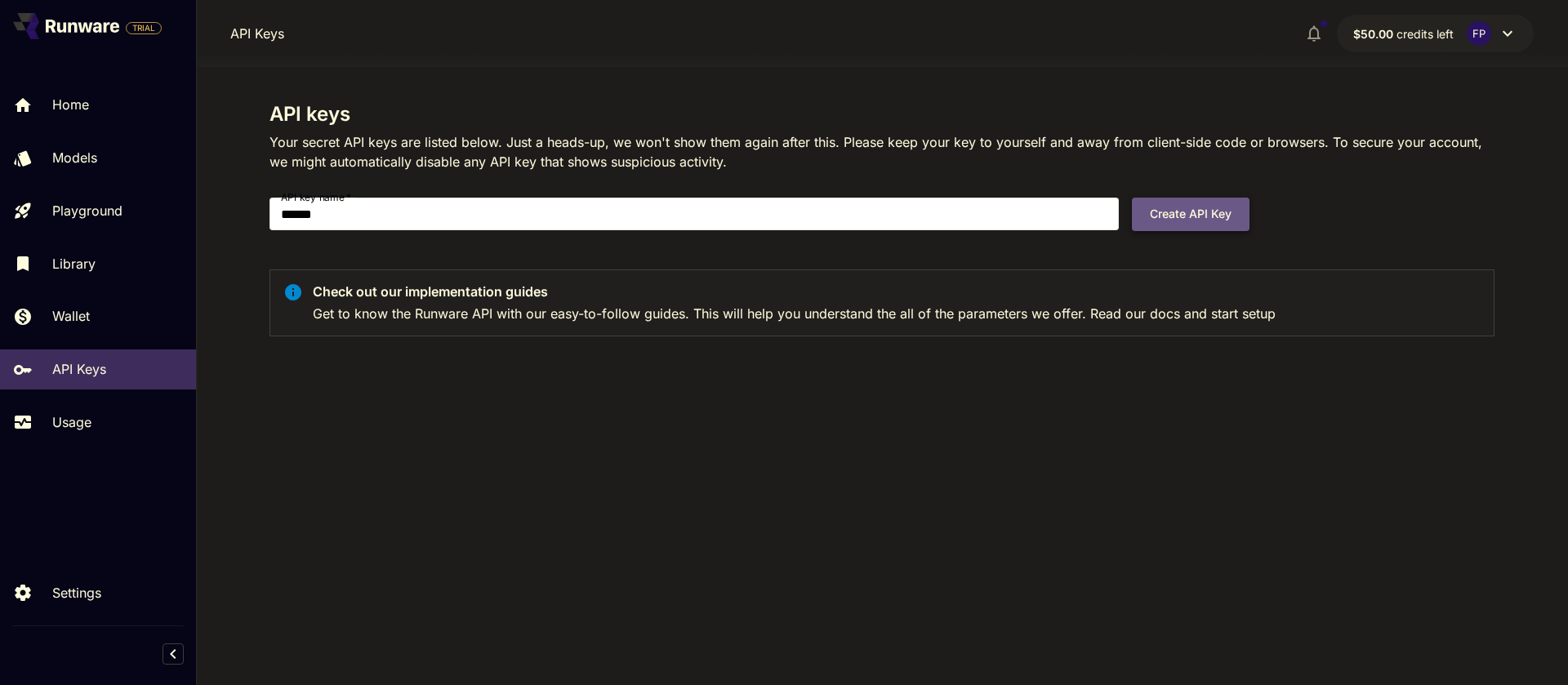 click on "Create API Key" at bounding box center [1191, 214] 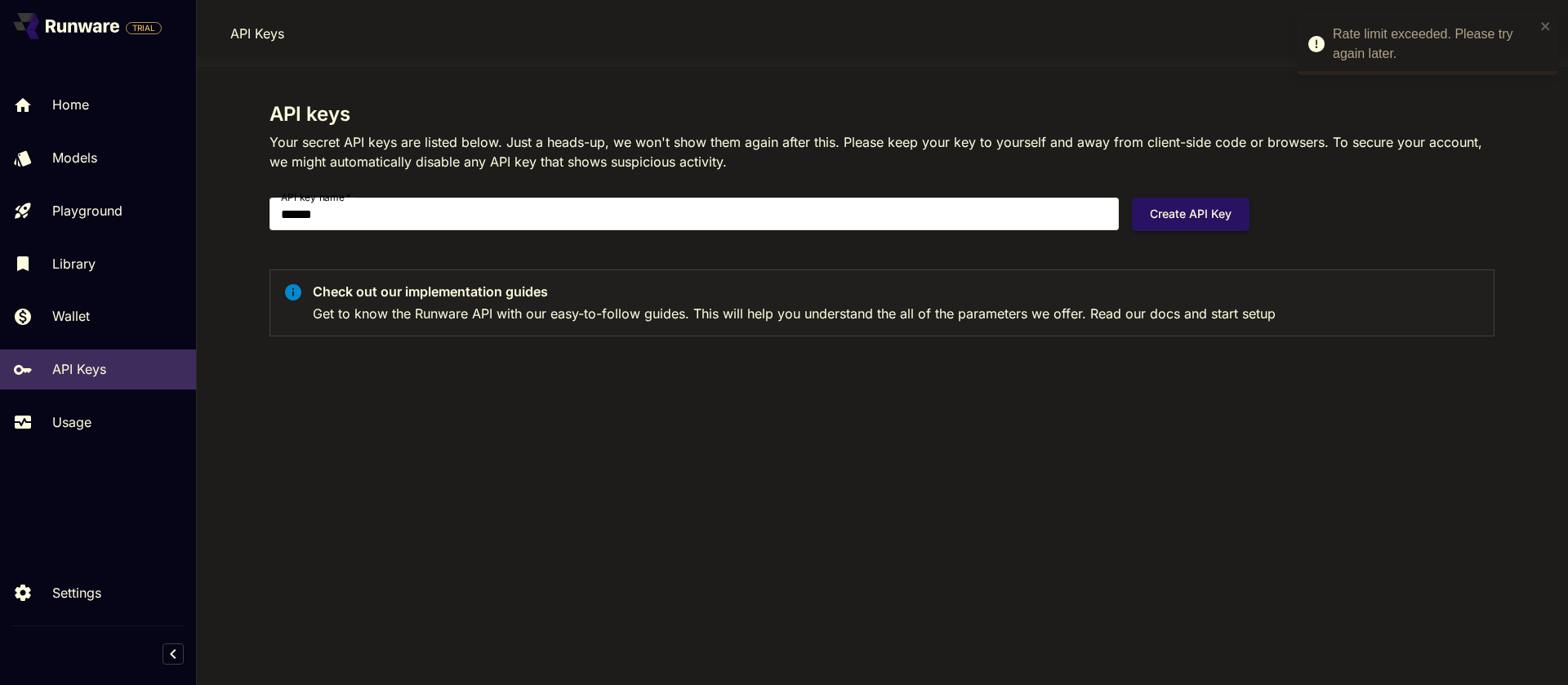 click on "Your secret API keys are listed below. Just a heads-up, we won't show them again after this. Please keep your key to yourself and away from client-side code or browsers. To secure your account, we might automatically disable any API key that shows suspicious activity." at bounding box center [882, 152] 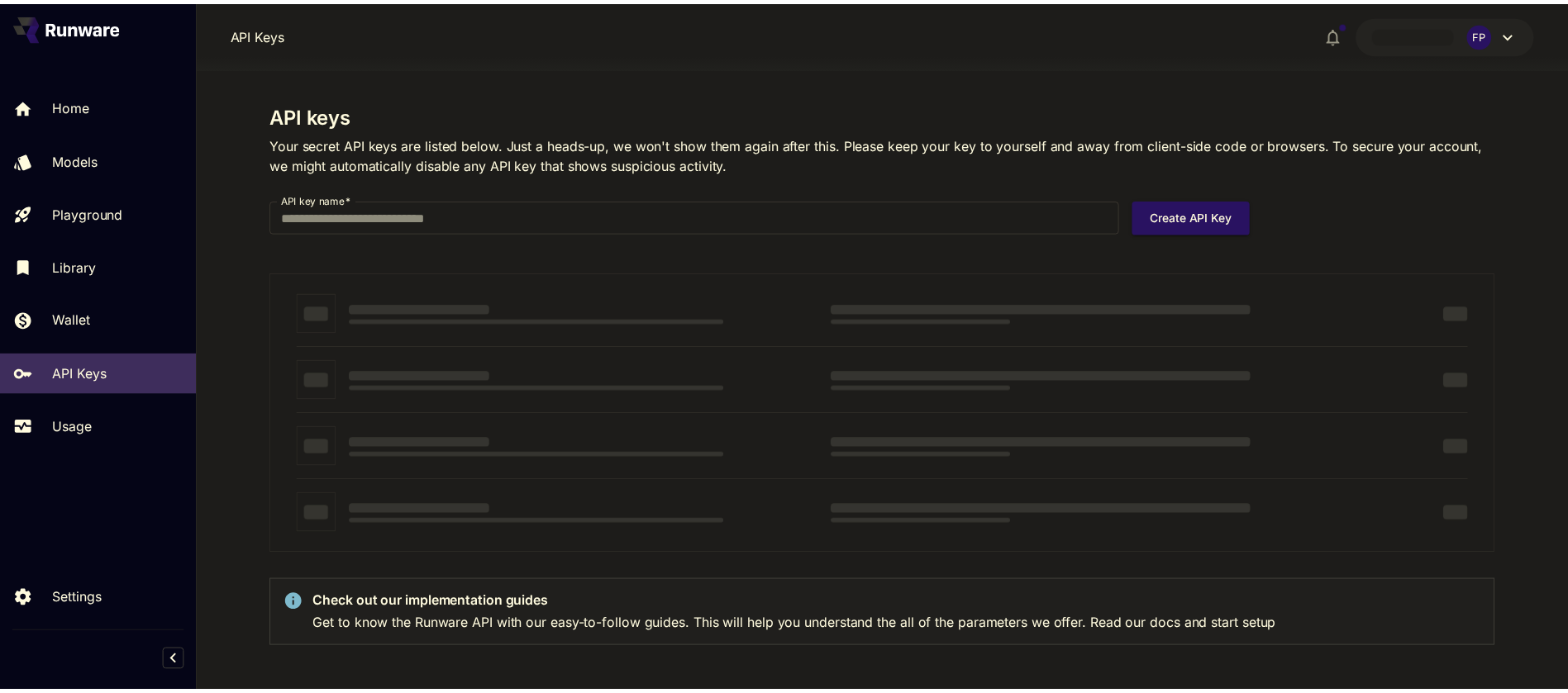 scroll, scrollTop: 0, scrollLeft: 0, axis: both 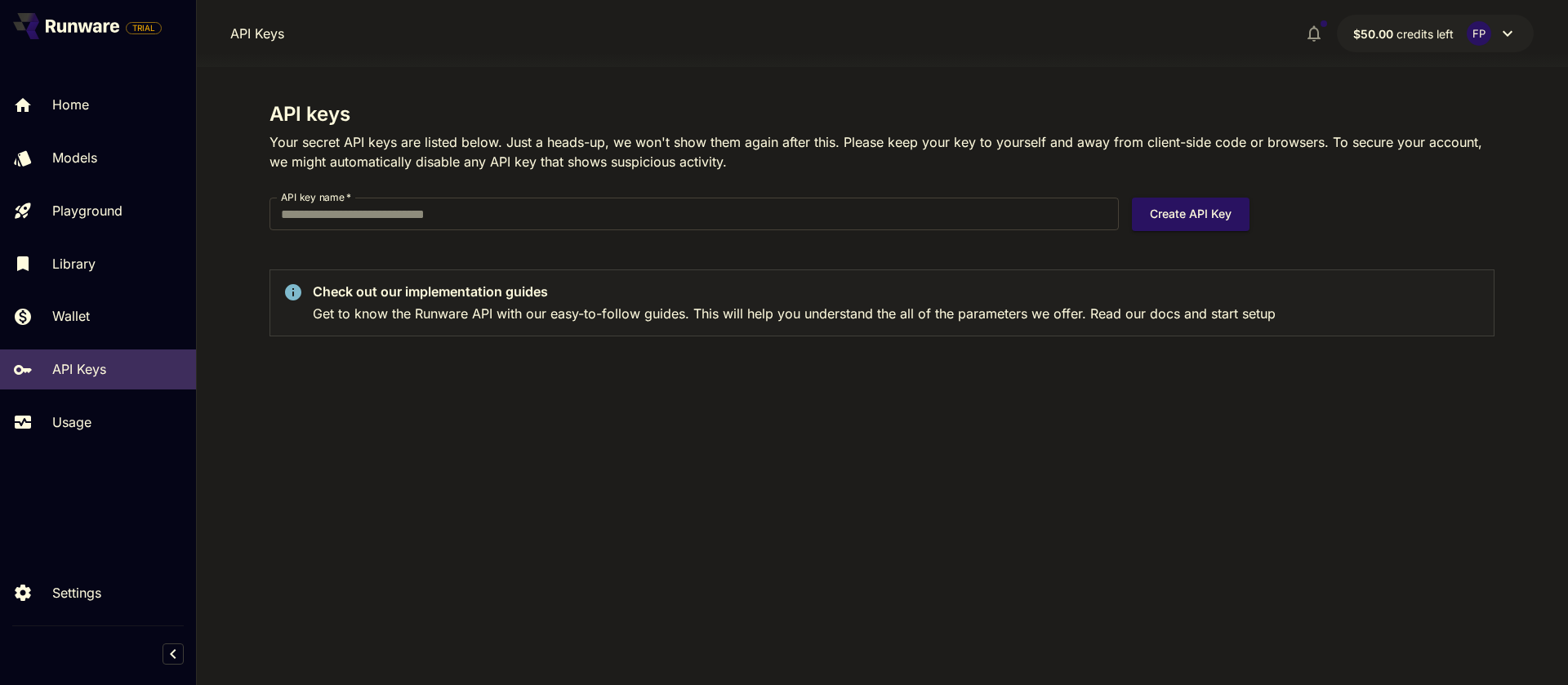 click on "API key name   *" at bounding box center (694, 214) 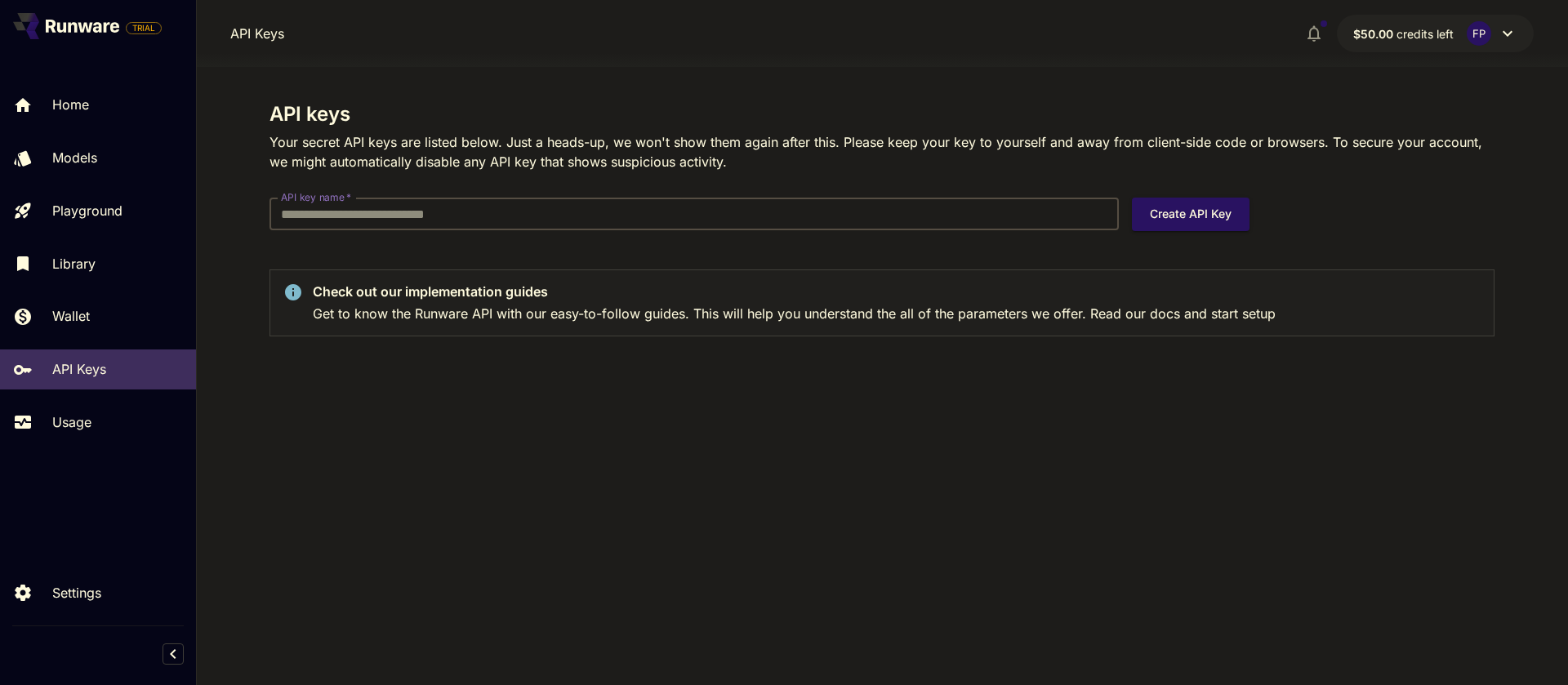 type on "*" 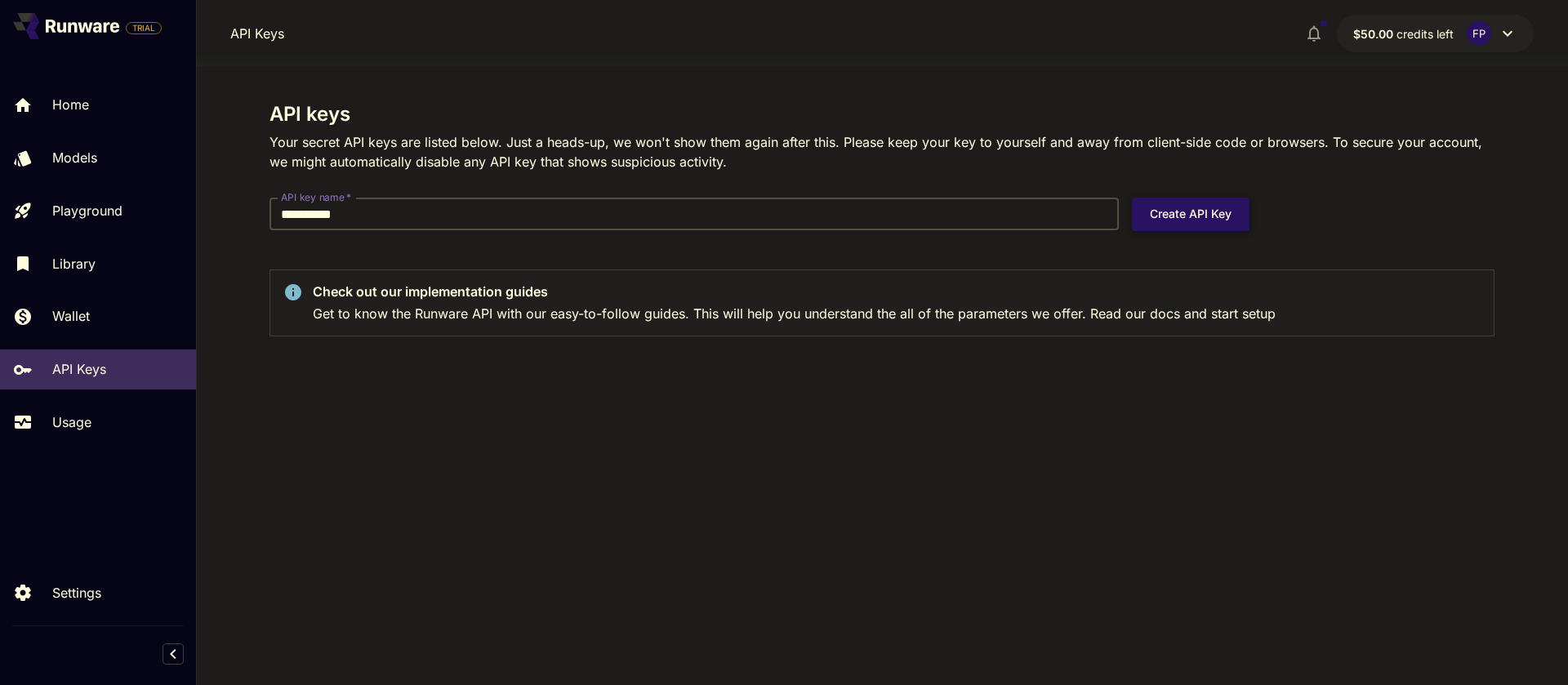 type on "**********" 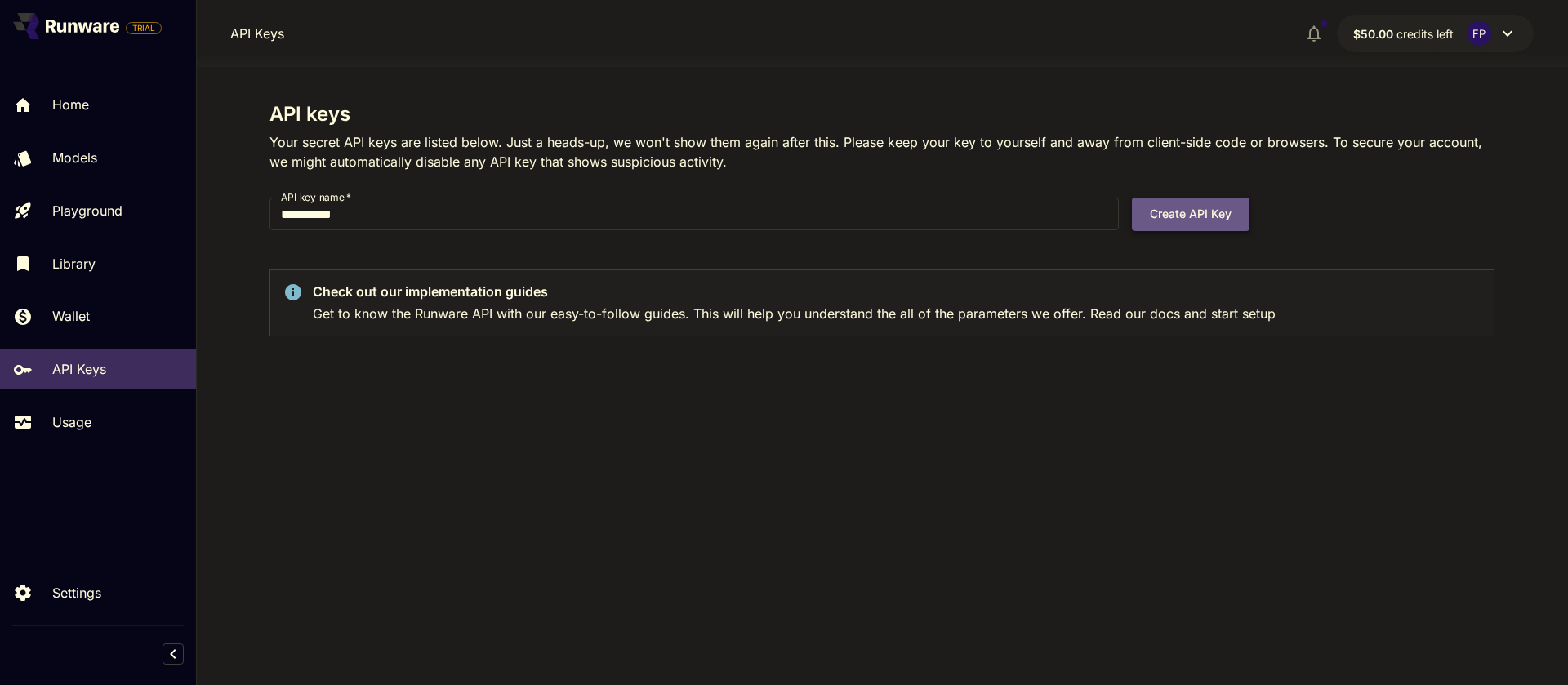 click on "Create API Key" at bounding box center [1191, 214] 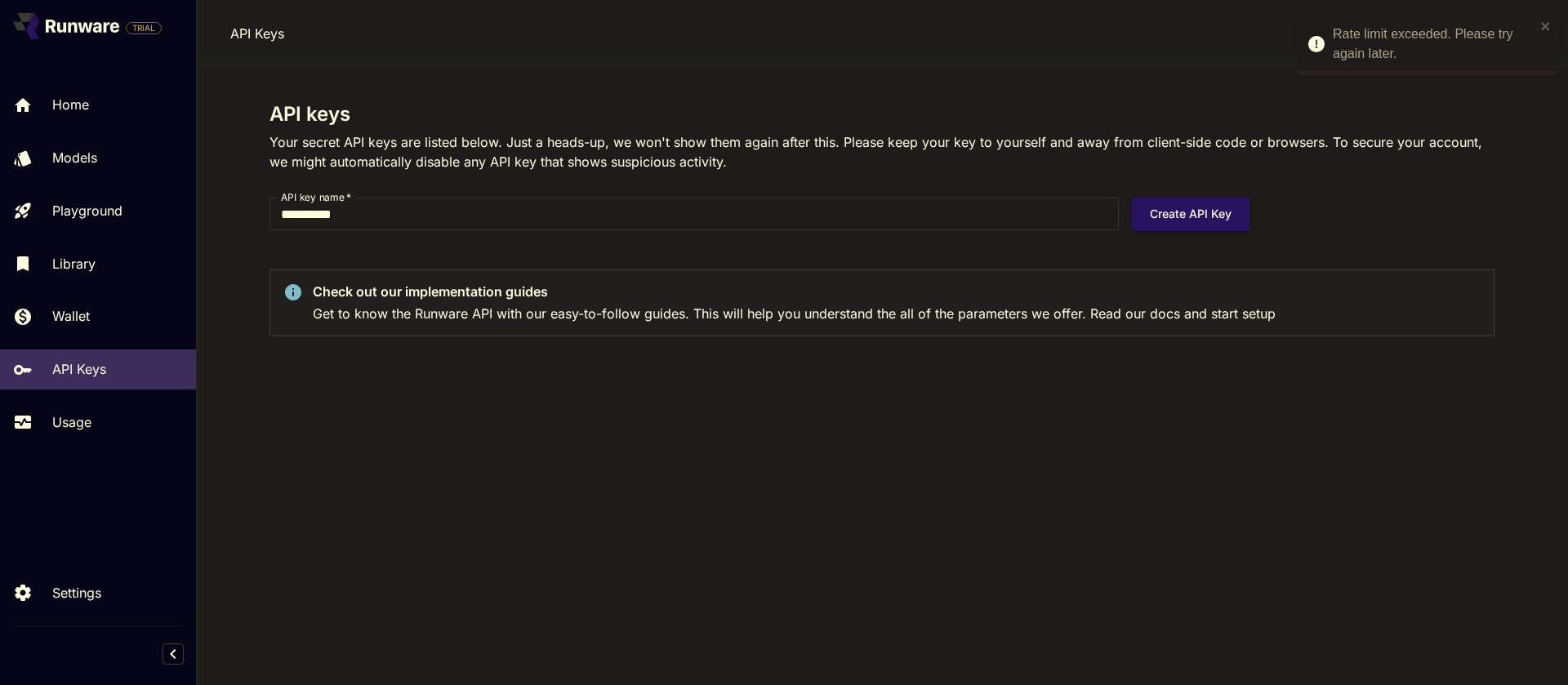 click on "Rate limit exceeded. Please try again later." at bounding box center [1434, 44] 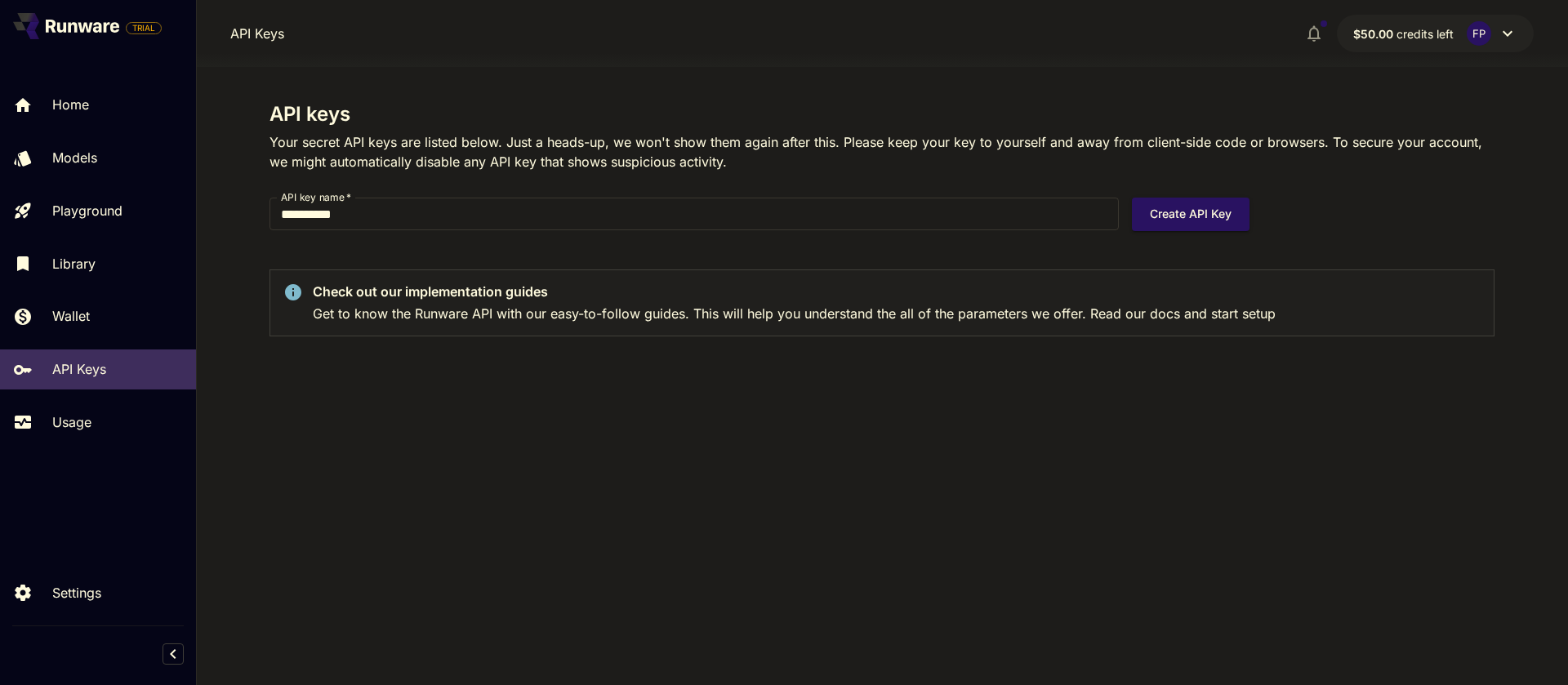 click on "Your secret API keys are listed below. Just a heads-up, we won't show them again after this. Please keep your key to yourself and away from client-side code or browsers. To secure your account, we might automatically disable any API key that shows suspicious activity." at bounding box center [882, 152] 